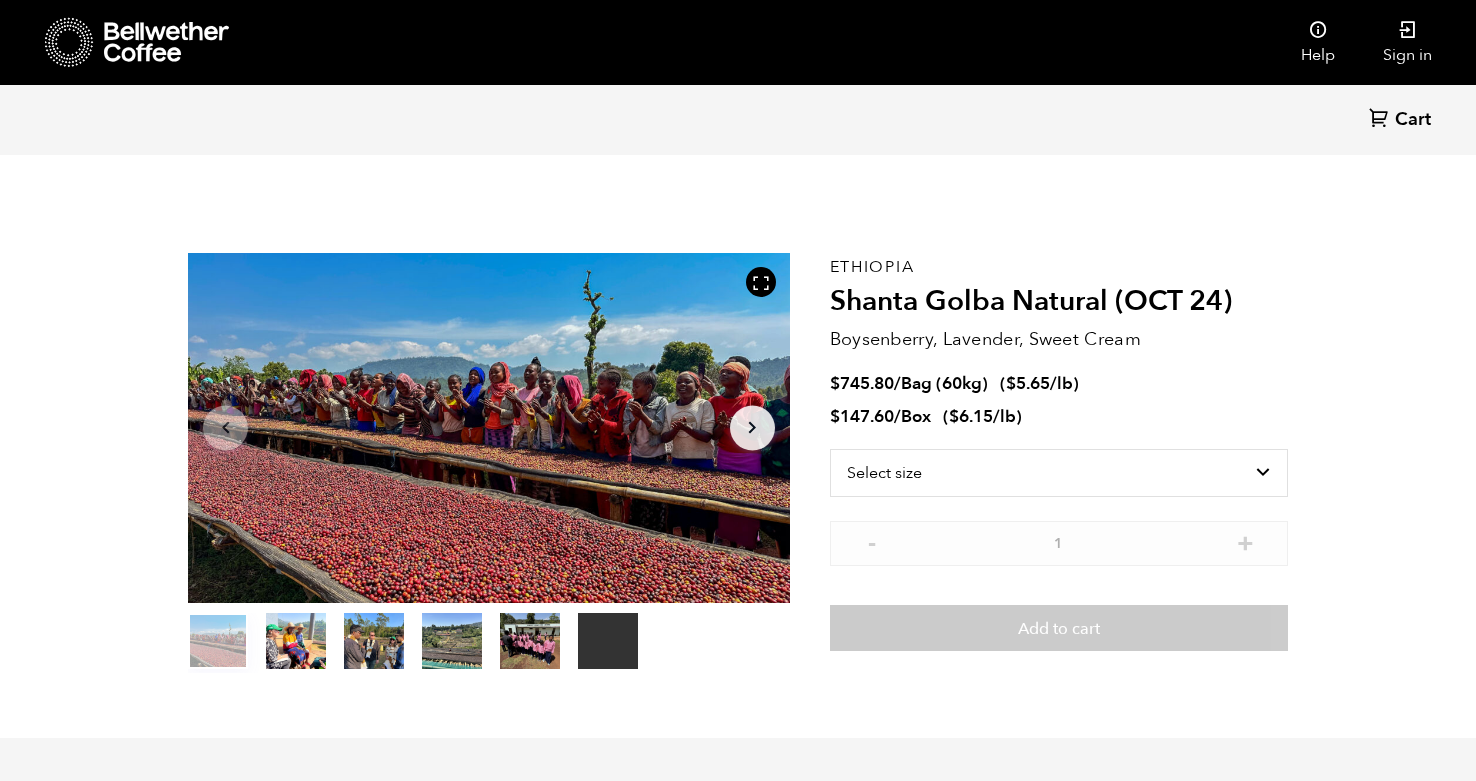 scroll, scrollTop: 0, scrollLeft: 0, axis: both 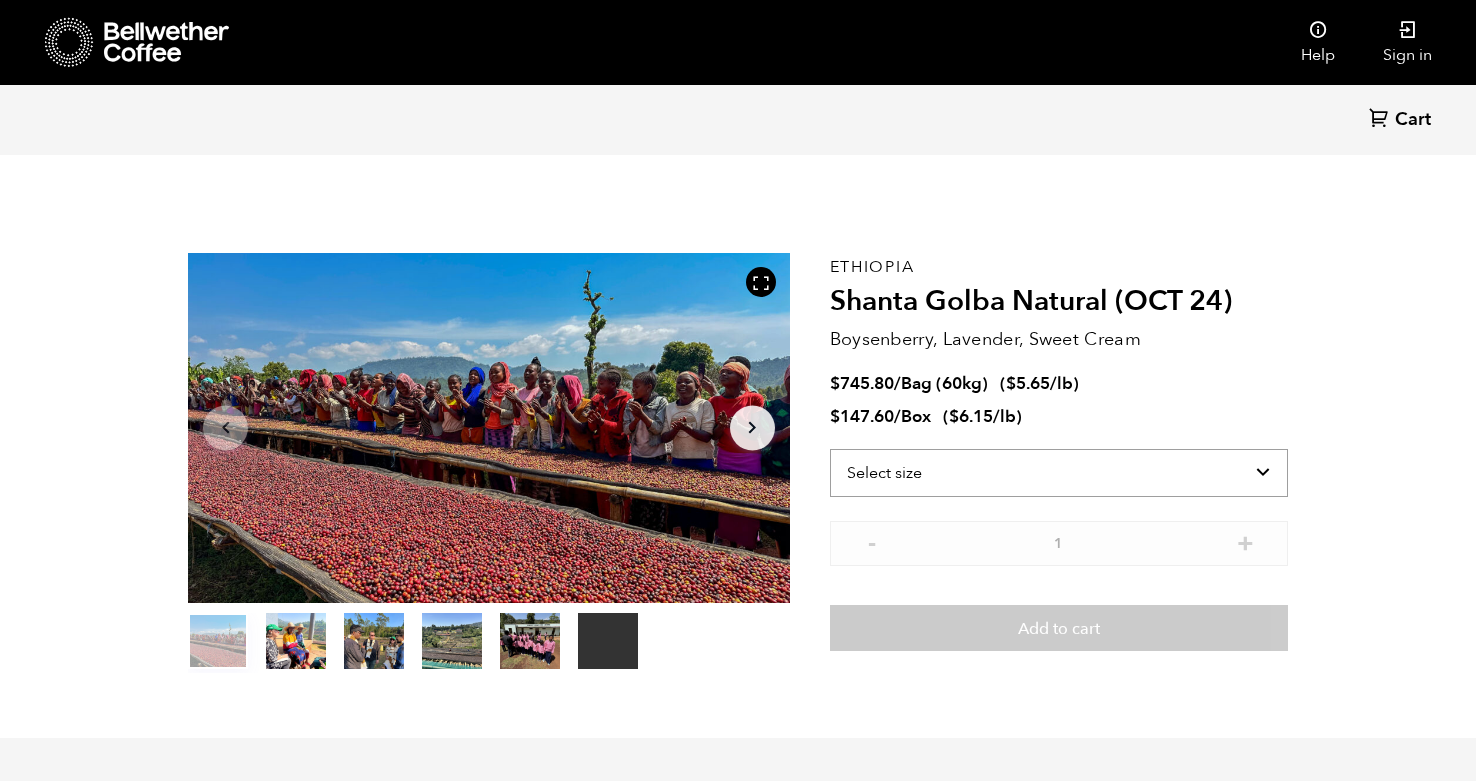 click on "Select size   Bag (60kg) (132 lbs) Box (24 lbs)" at bounding box center (1059, 473) 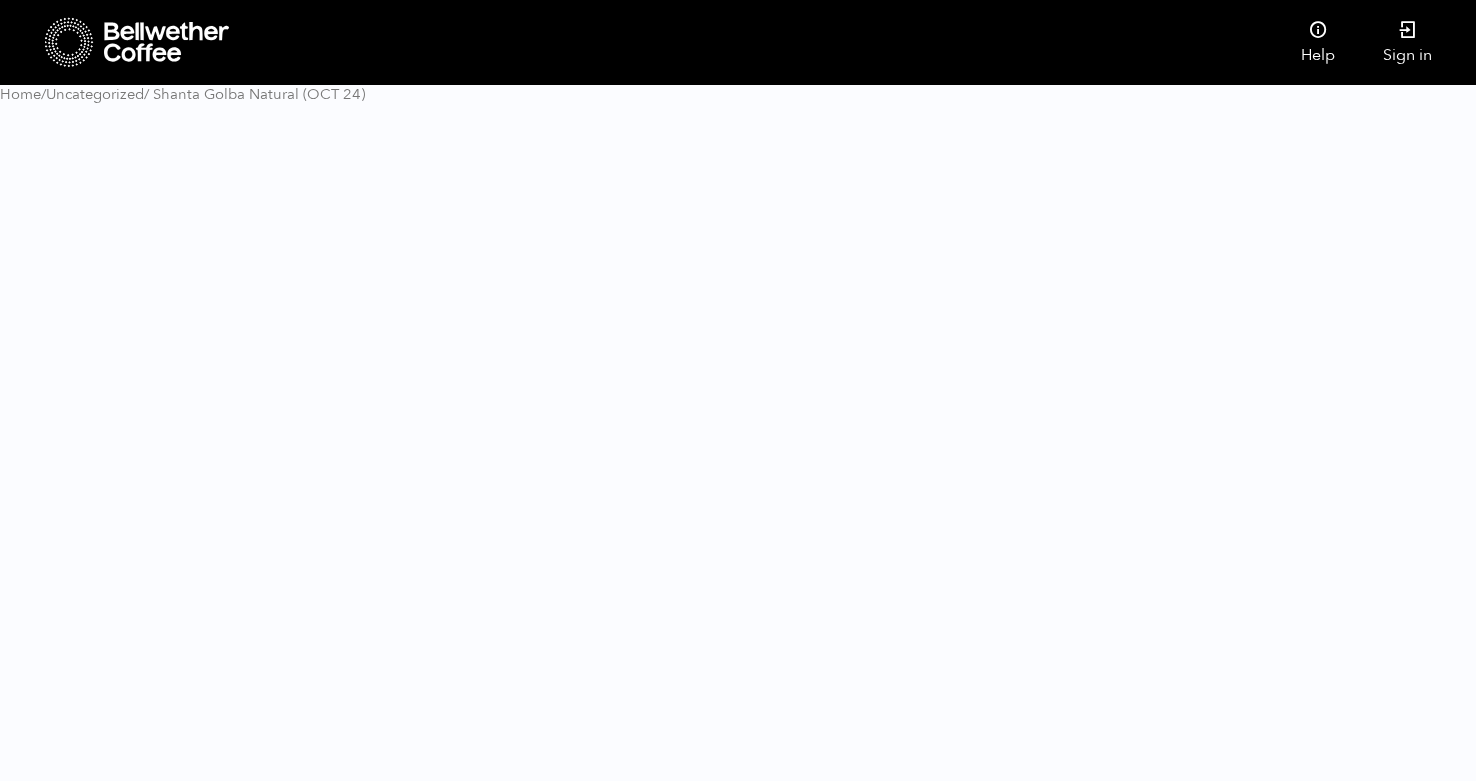 scroll, scrollTop: 0, scrollLeft: 0, axis: both 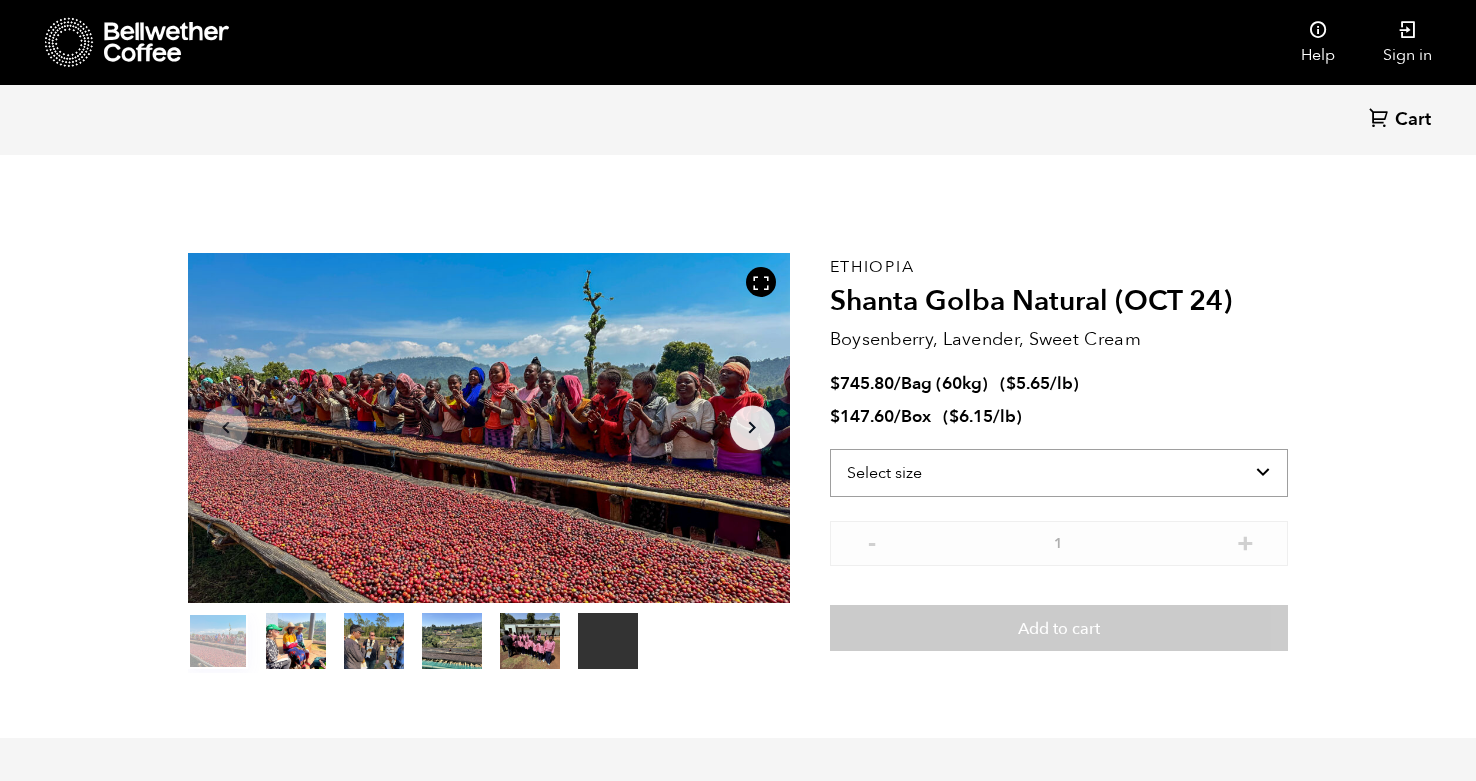 click on "Select size   Bag (60kg) (132 lbs) Box (24 lbs)" at bounding box center [1059, 473] 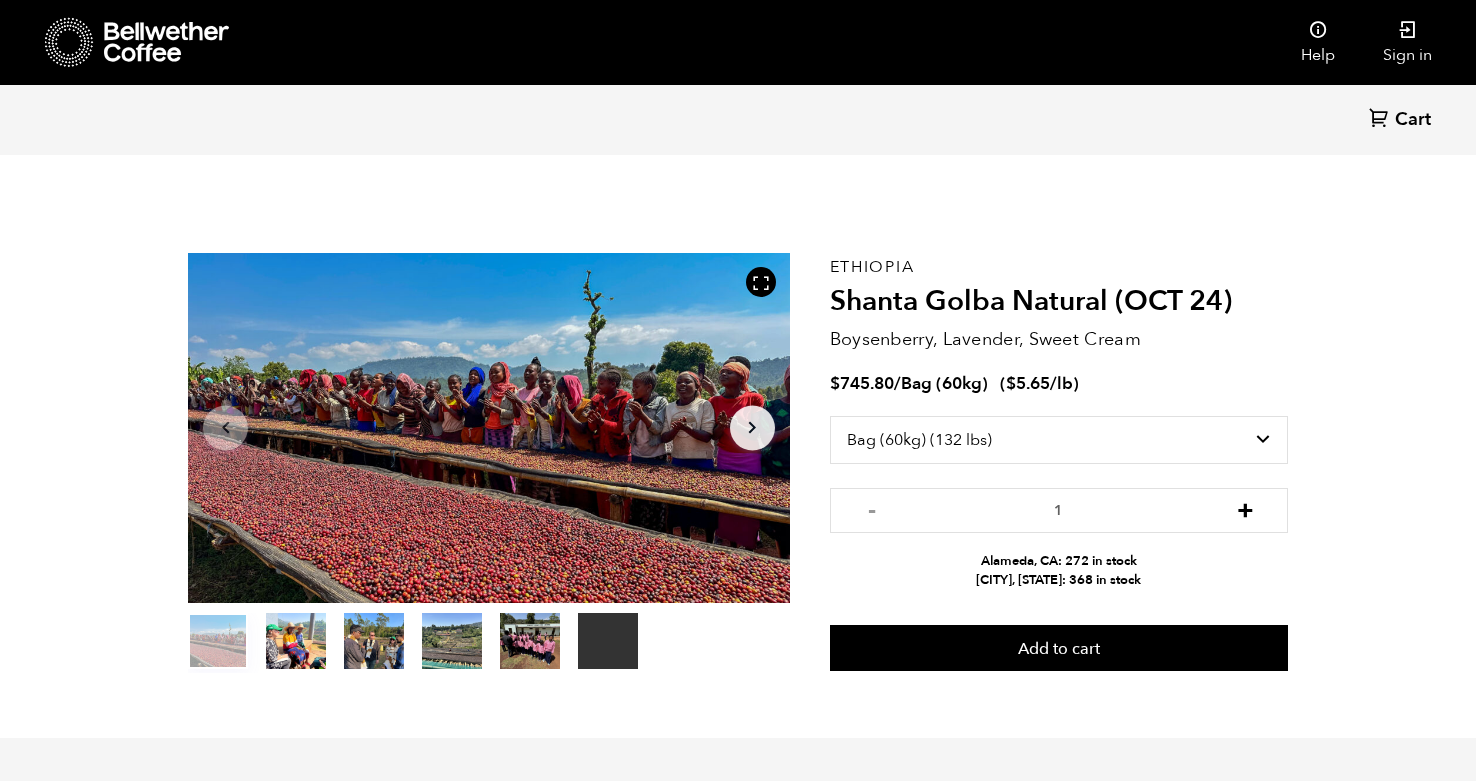 click on "+" at bounding box center (1245, 508) 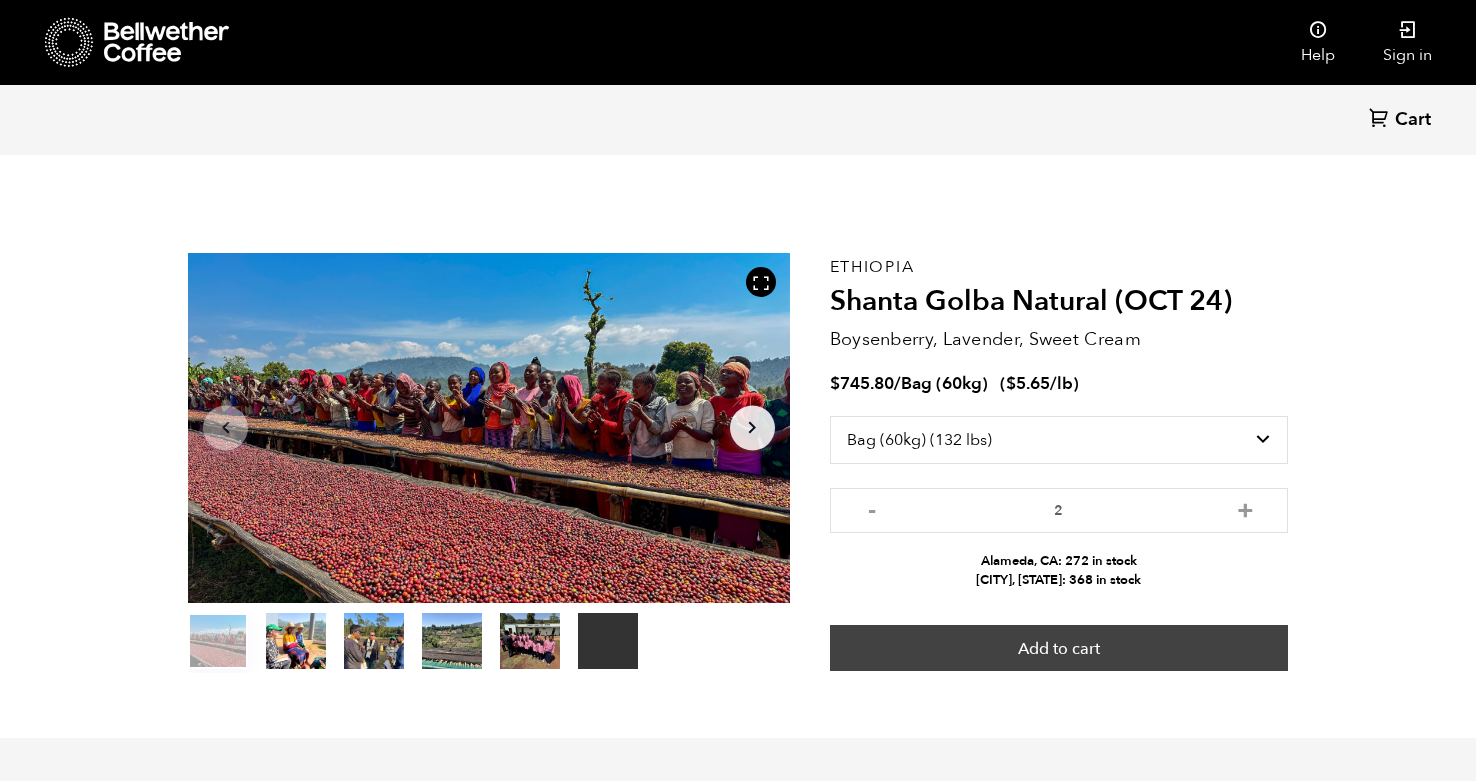 click on "Add to cart" at bounding box center [1059, 648] 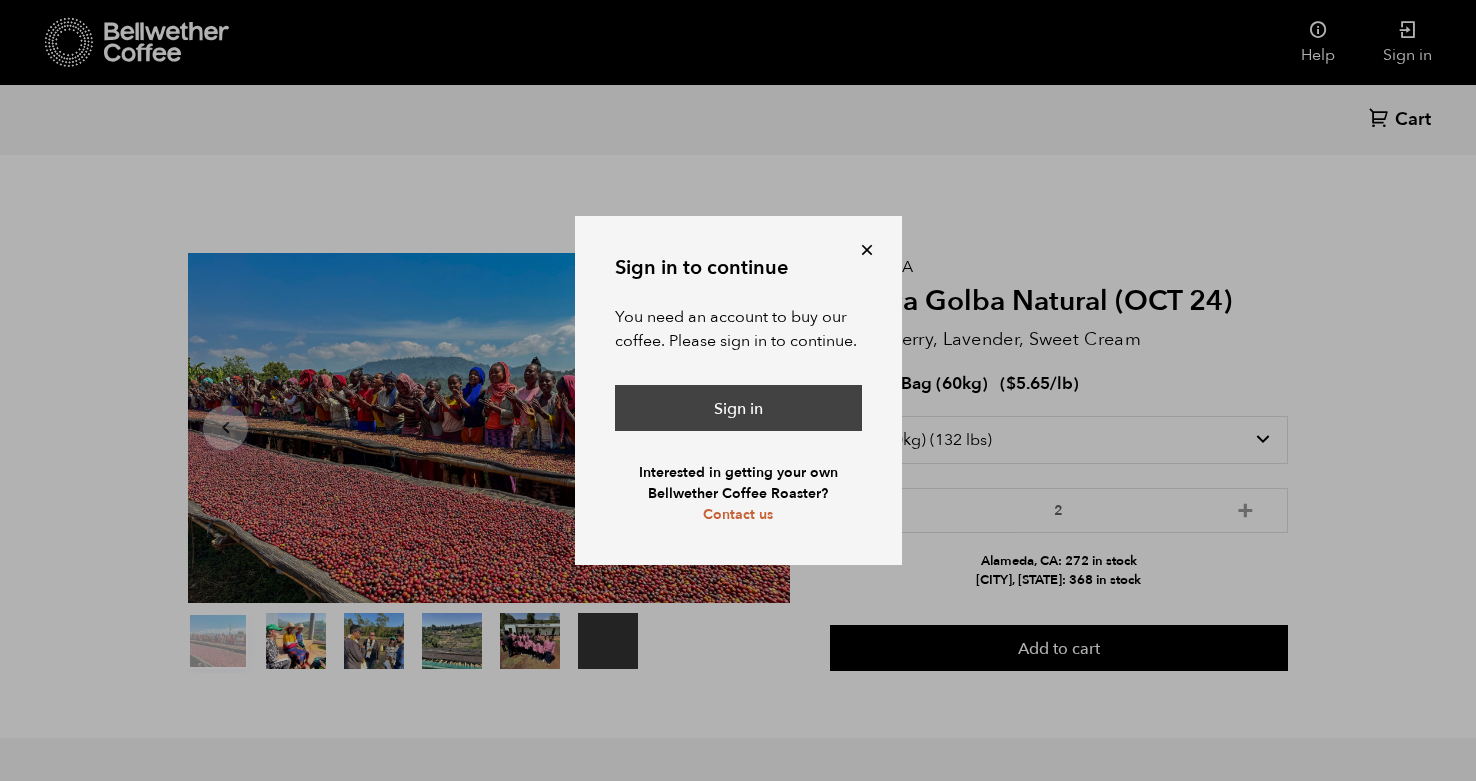 click on "Sign in" at bounding box center [738, 408] 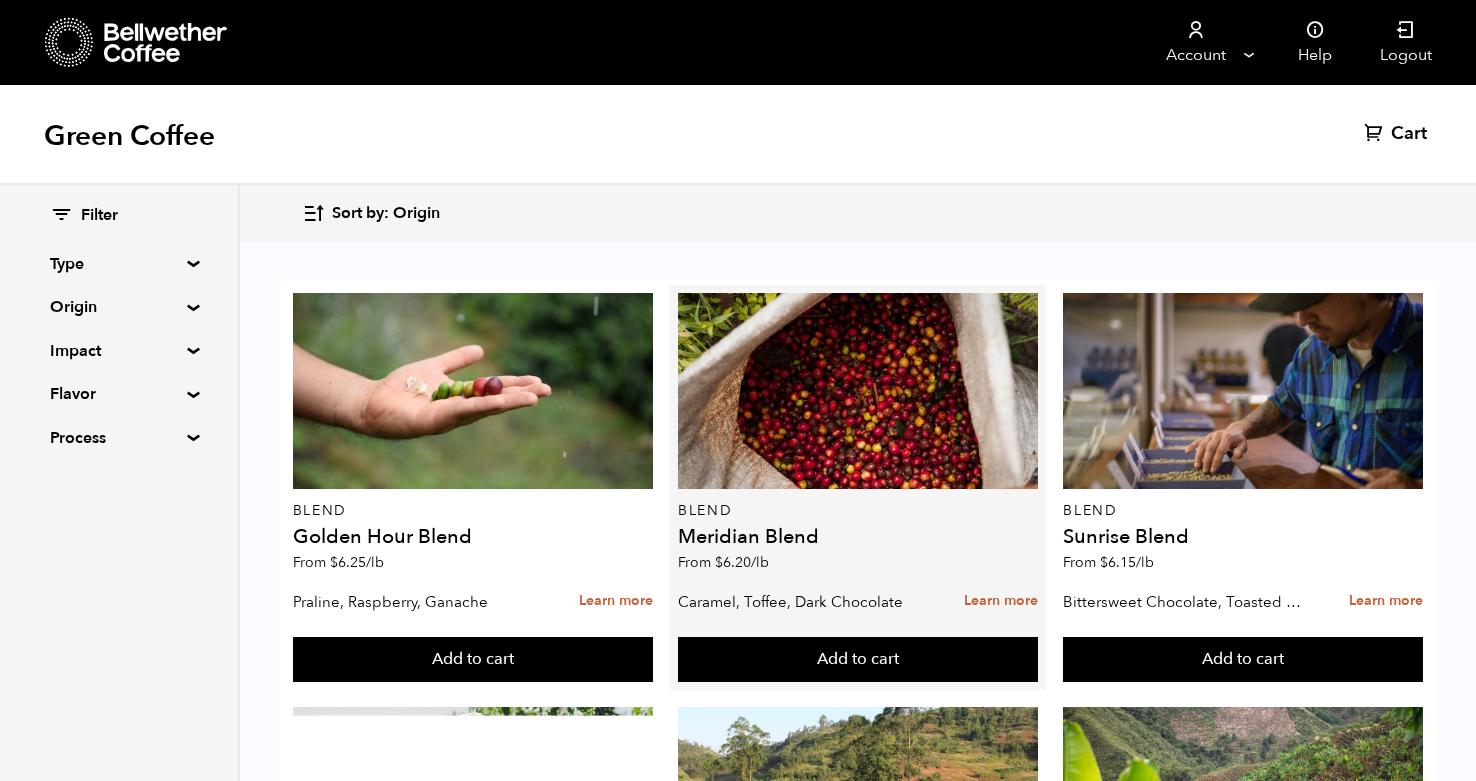 scroll, scrollTop: 154, scrollLeft: 0, axis: vertical 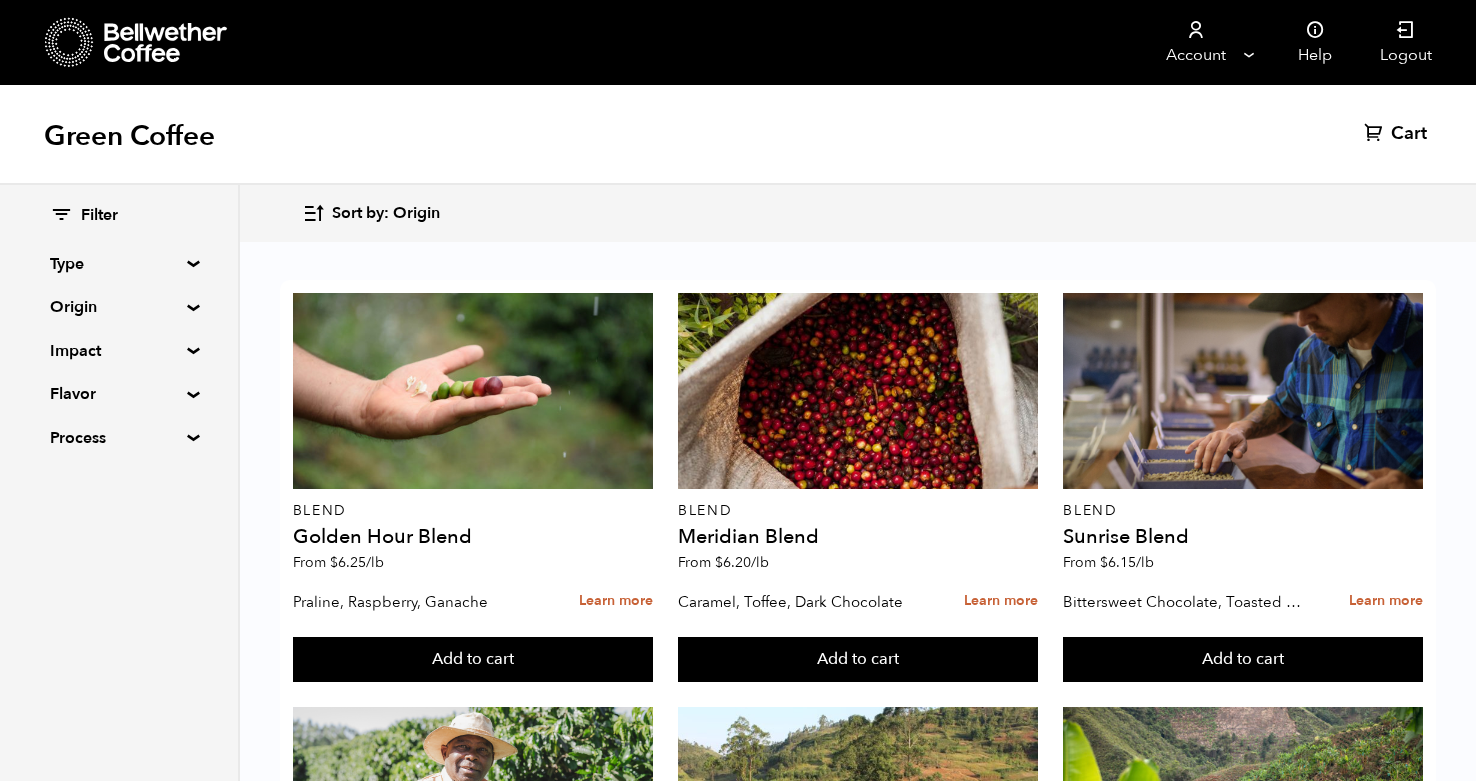 click on "Cart" at bounding box center (1409, 134) 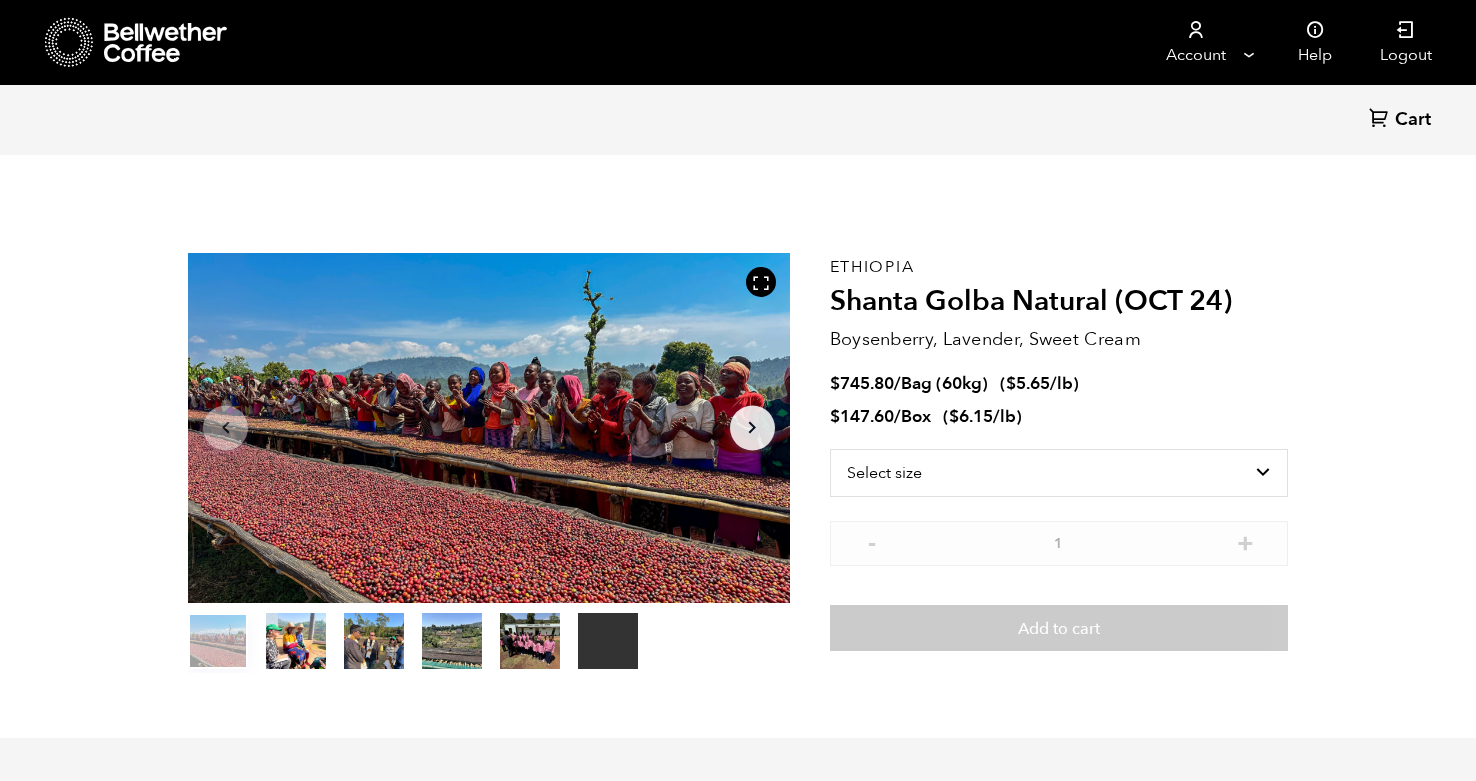 scroll, scrollTop: 0, scrollLeft: 0, axis: both 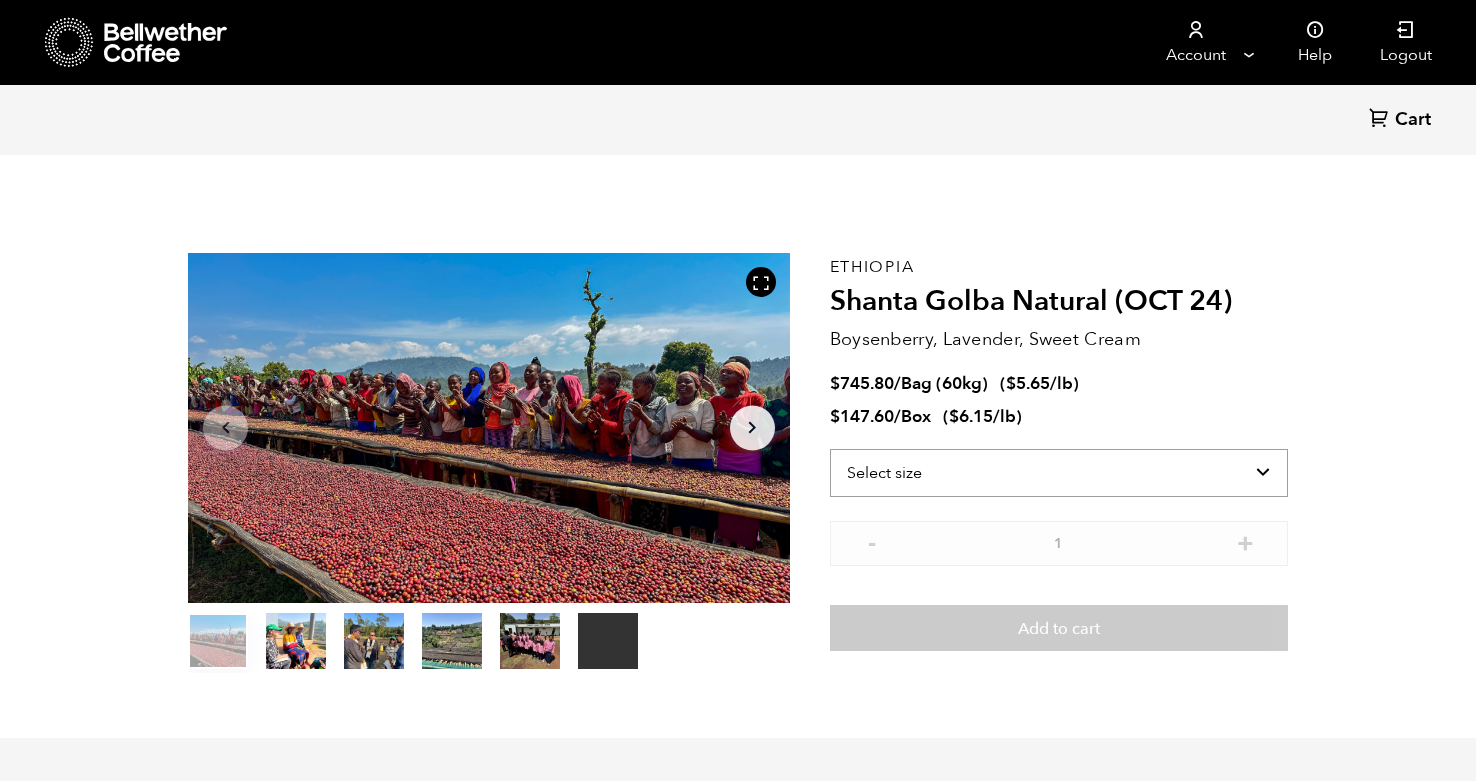 click on "Select size   Bag (60kg) (132 lbs) Box (24 lbs)" at bounding box center [1059, 473] 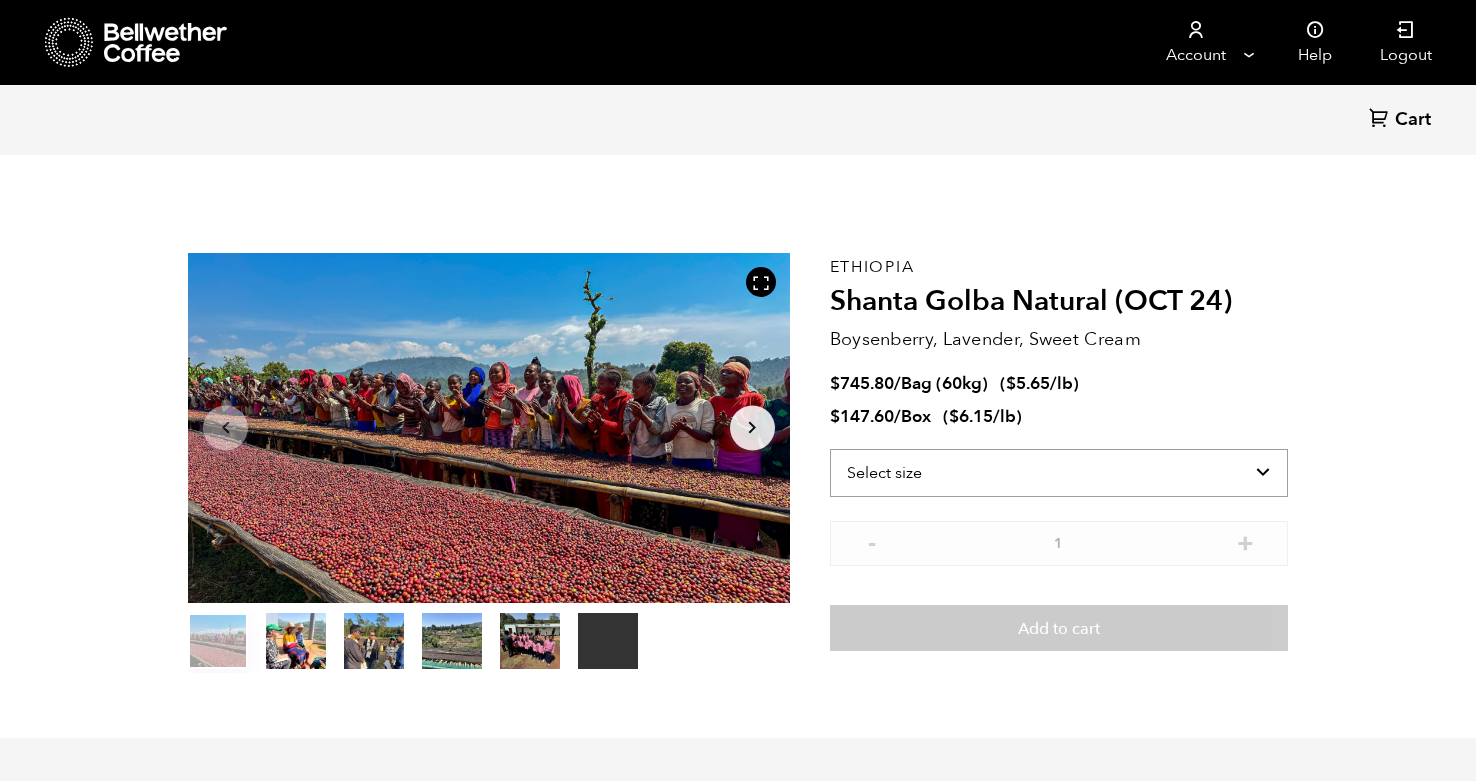 select on "bag-3" 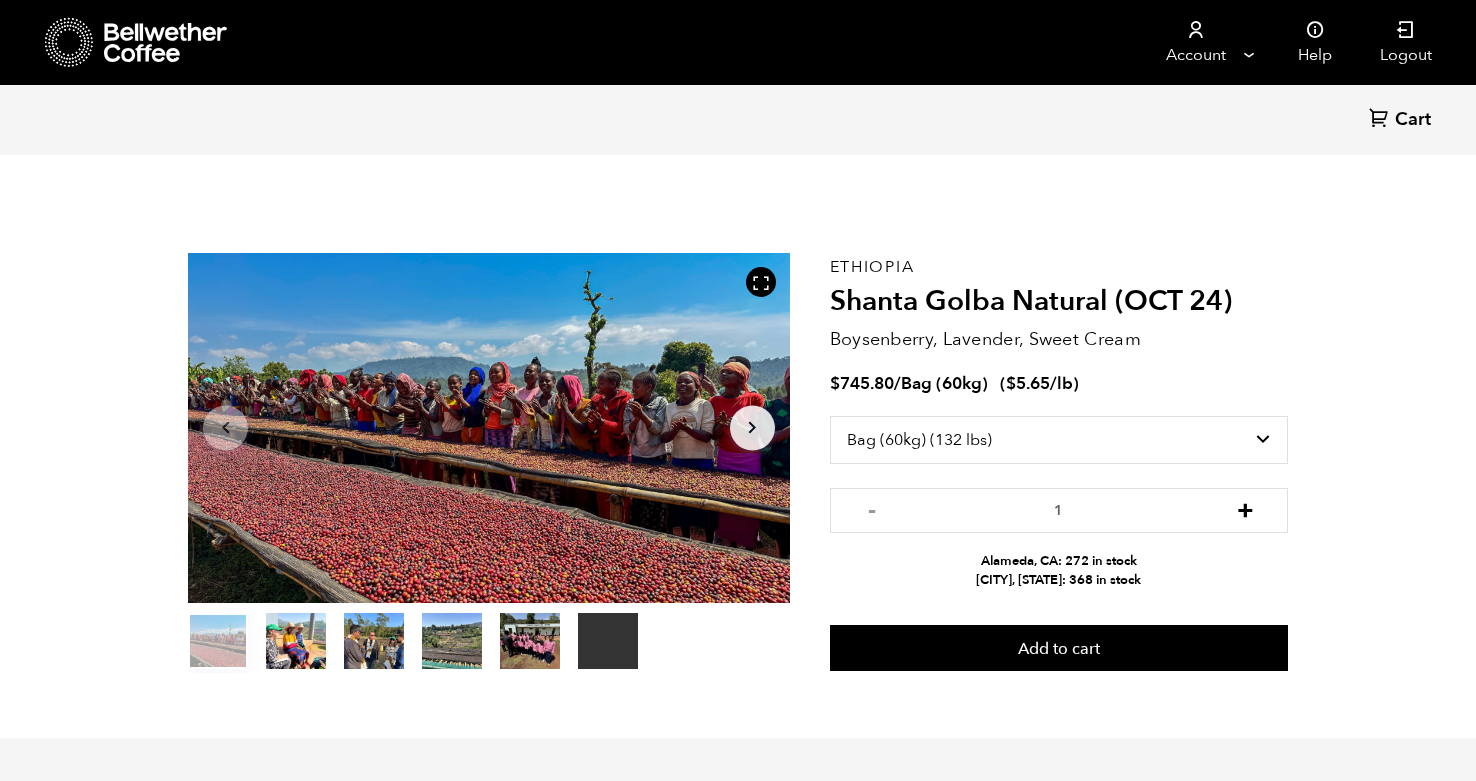 click on "+" at bounding box center [1245, 508] 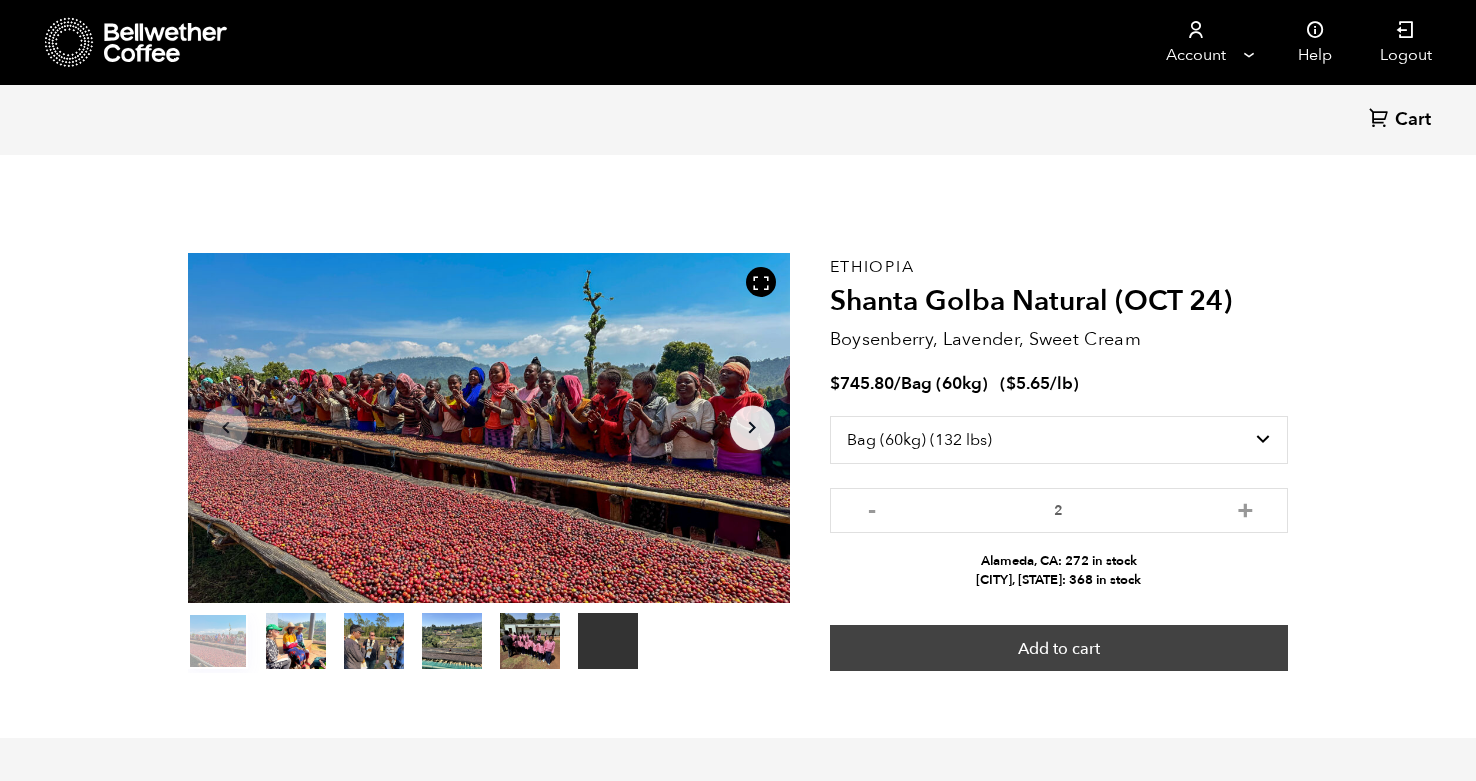 click on "Add to cart" at bounding box center [1059, 648] 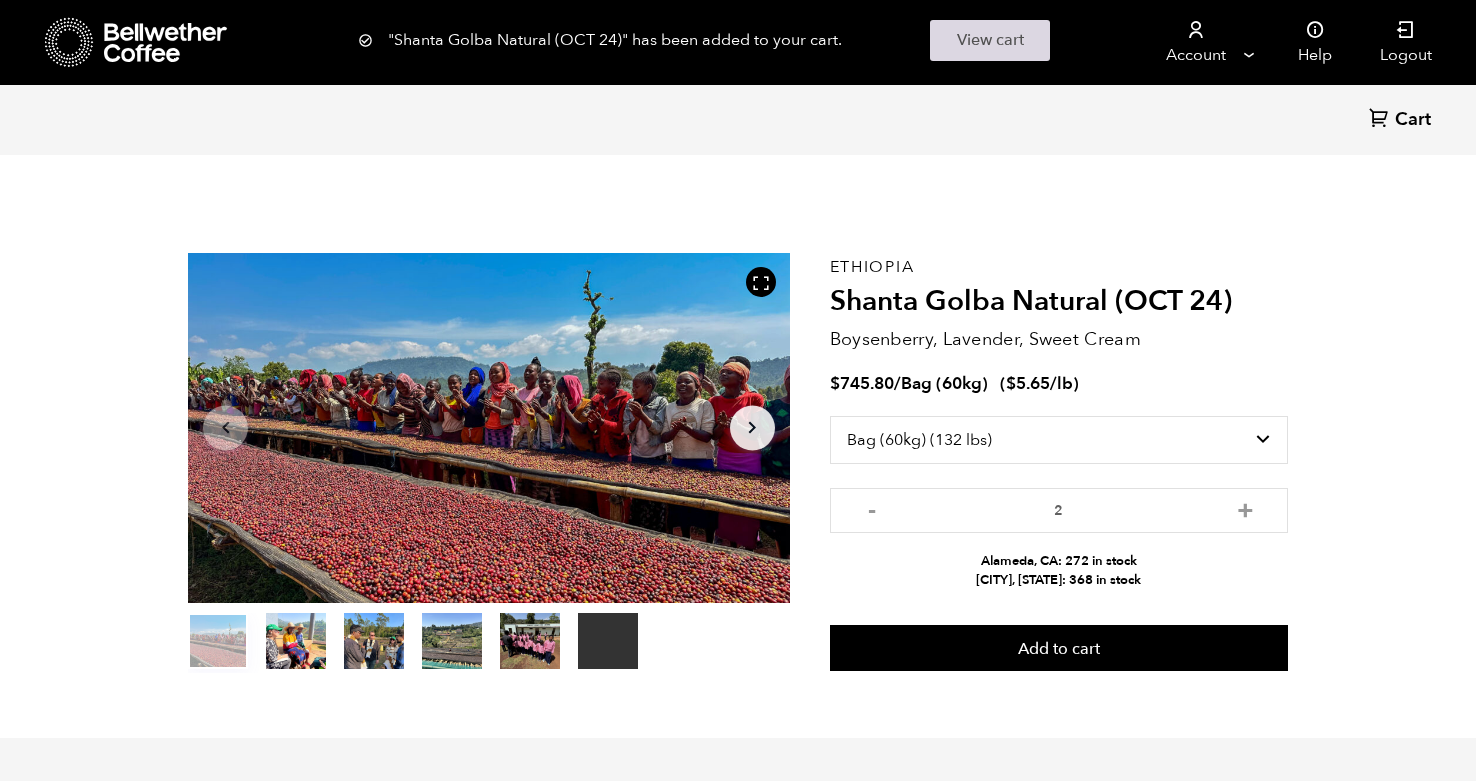 click on "View cart" at bounding box center (990, 40) 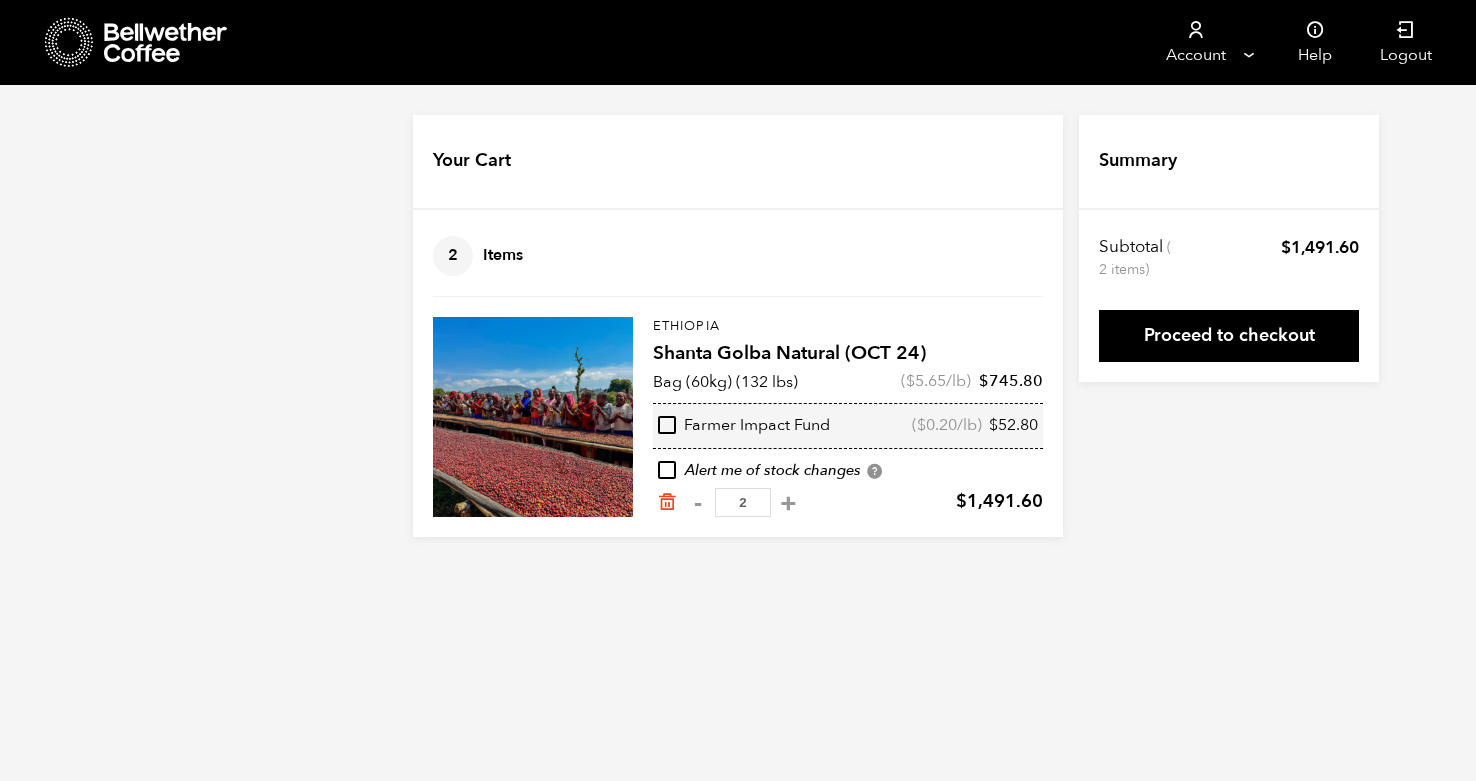 scroll, scrollTop: 0, scrollLeft: 0, axis: both 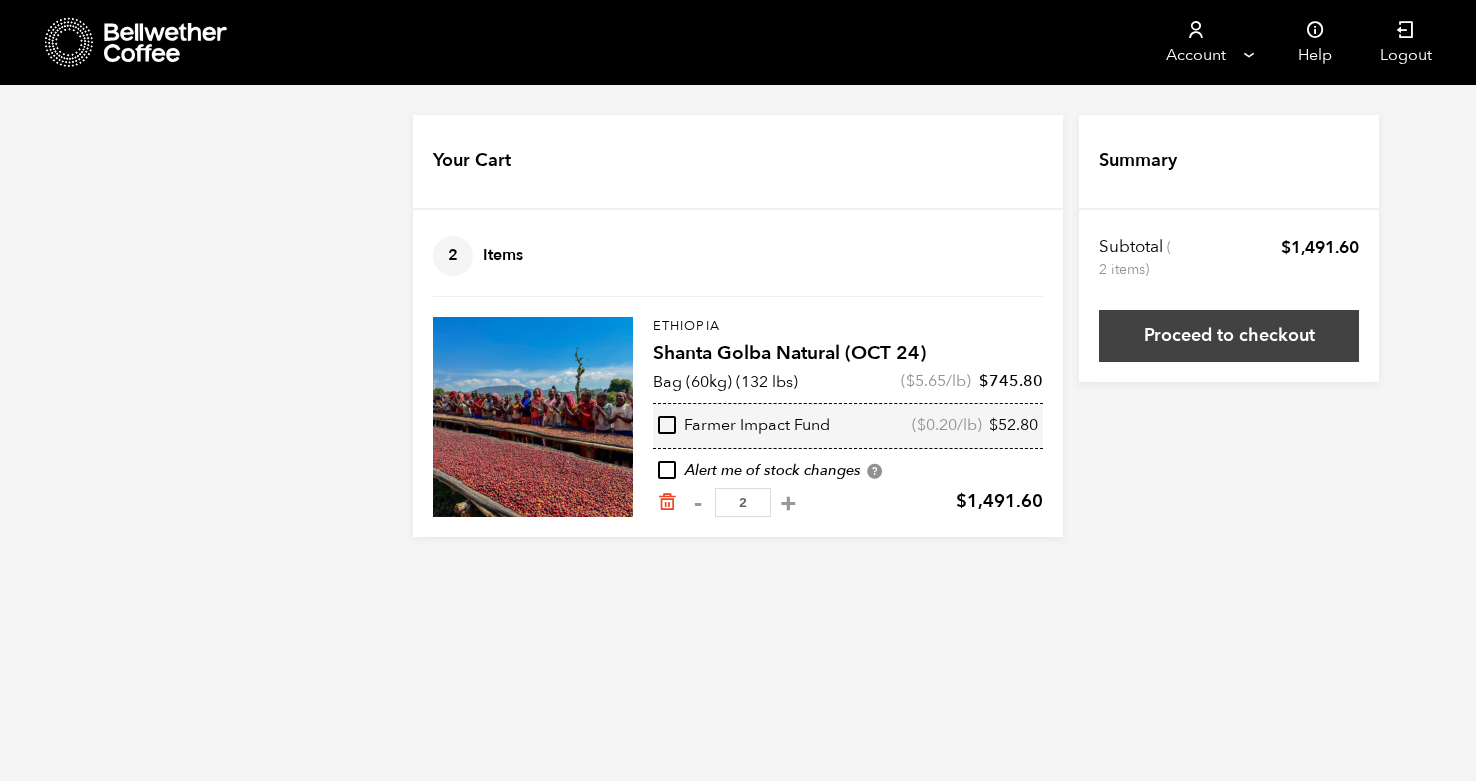 click on "Proceed to checkout" at bounding box center (1229, 336) 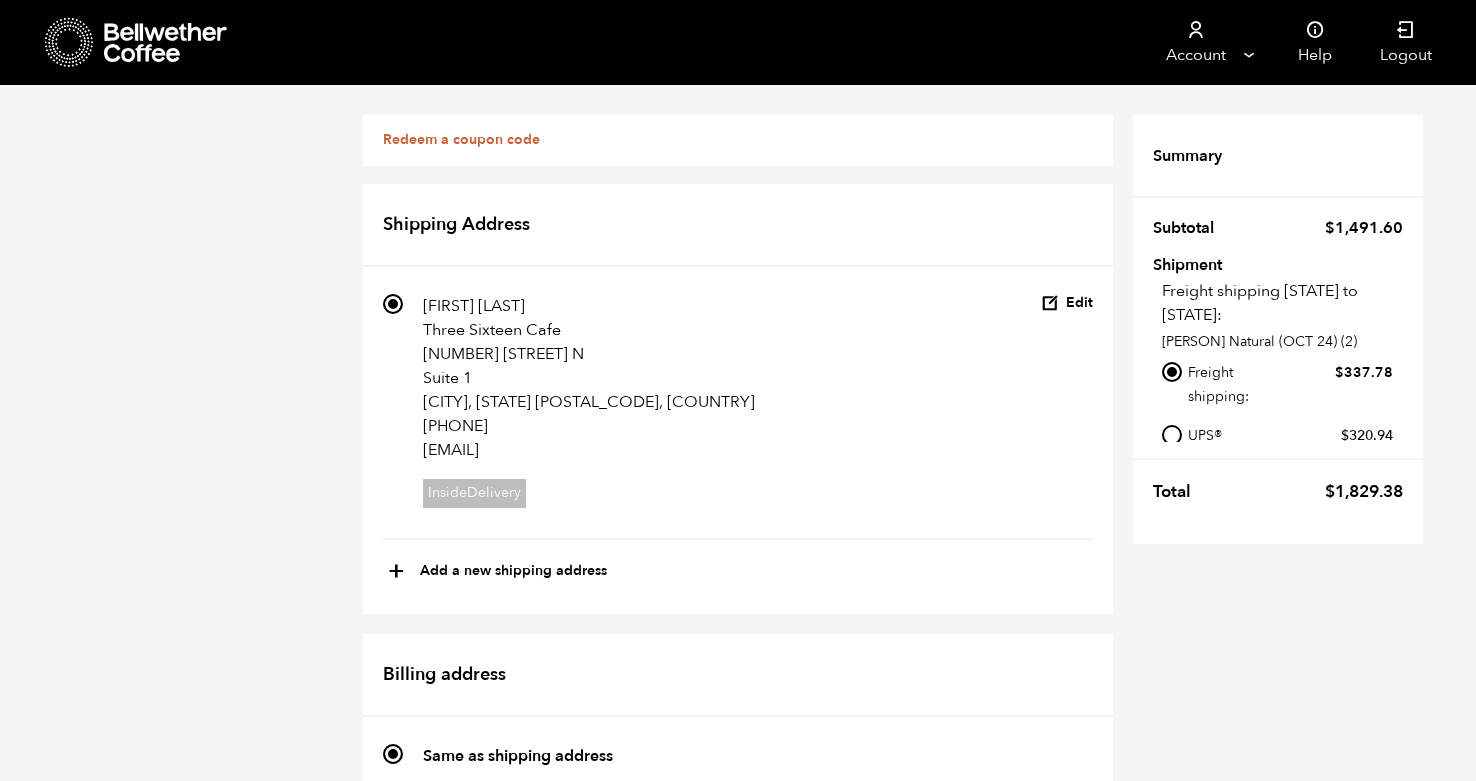 scroll, scrollTop: 0, scrollLeft: 0, axis: both 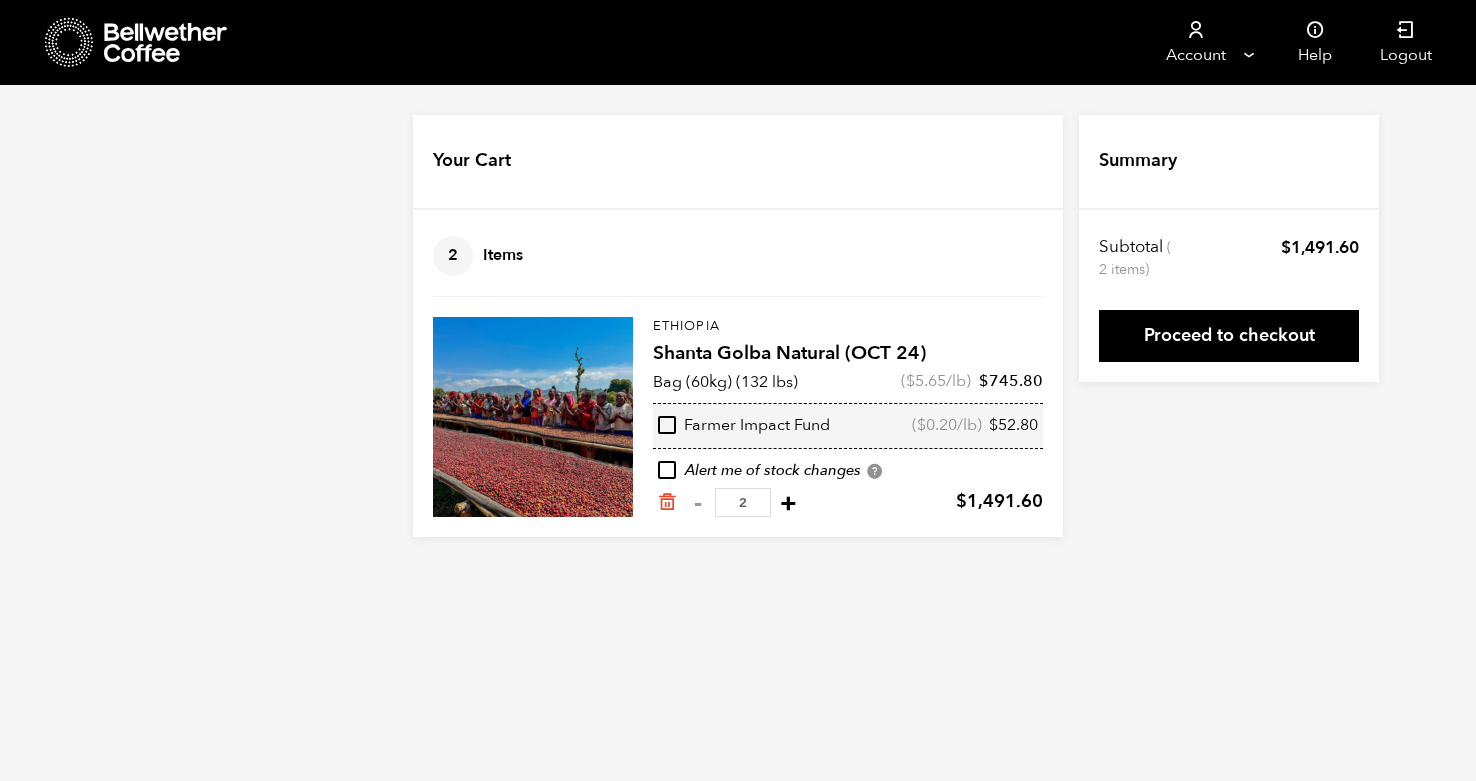 click on "+" at bounding box center [788, 503] 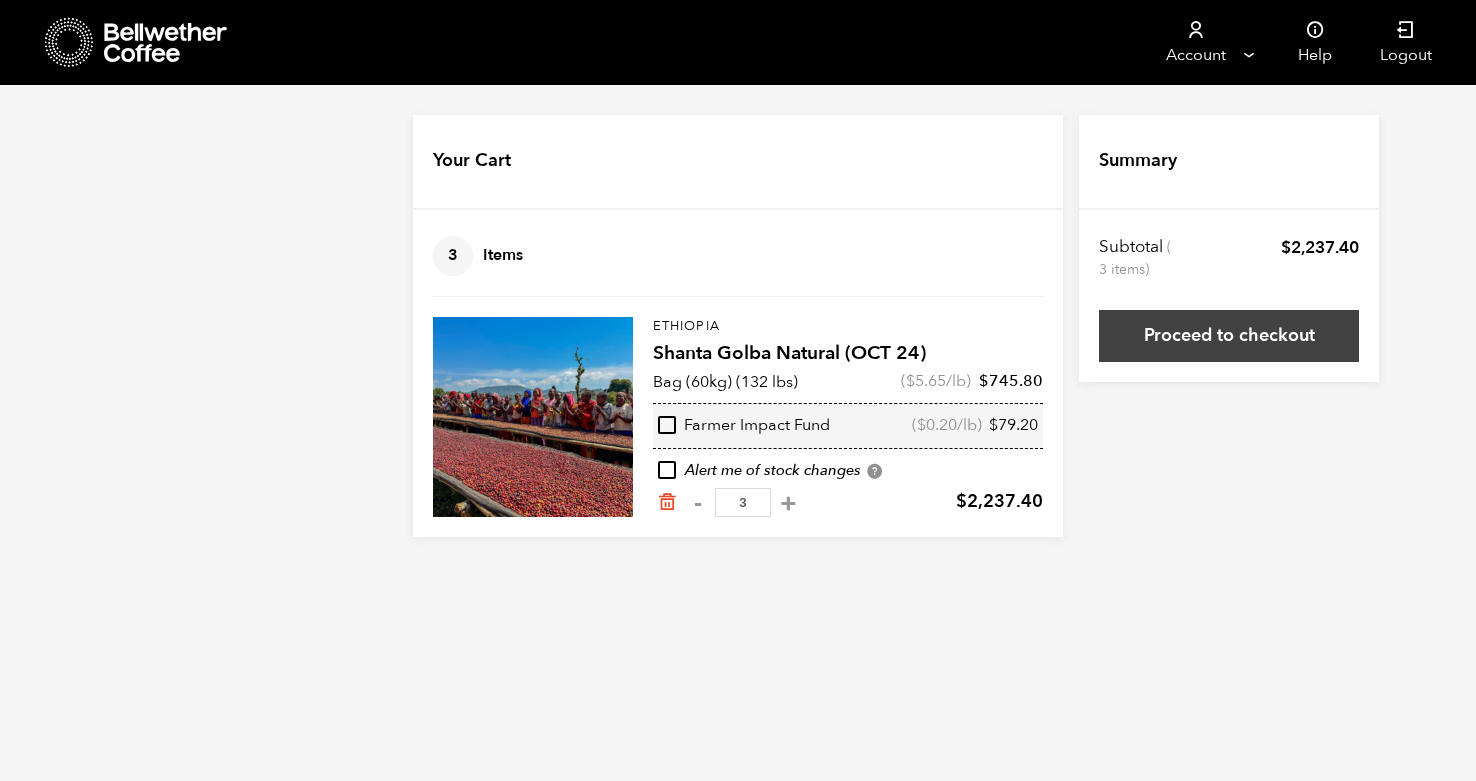 click on "Proceed to checkout" at bounding box center (1229, 336) 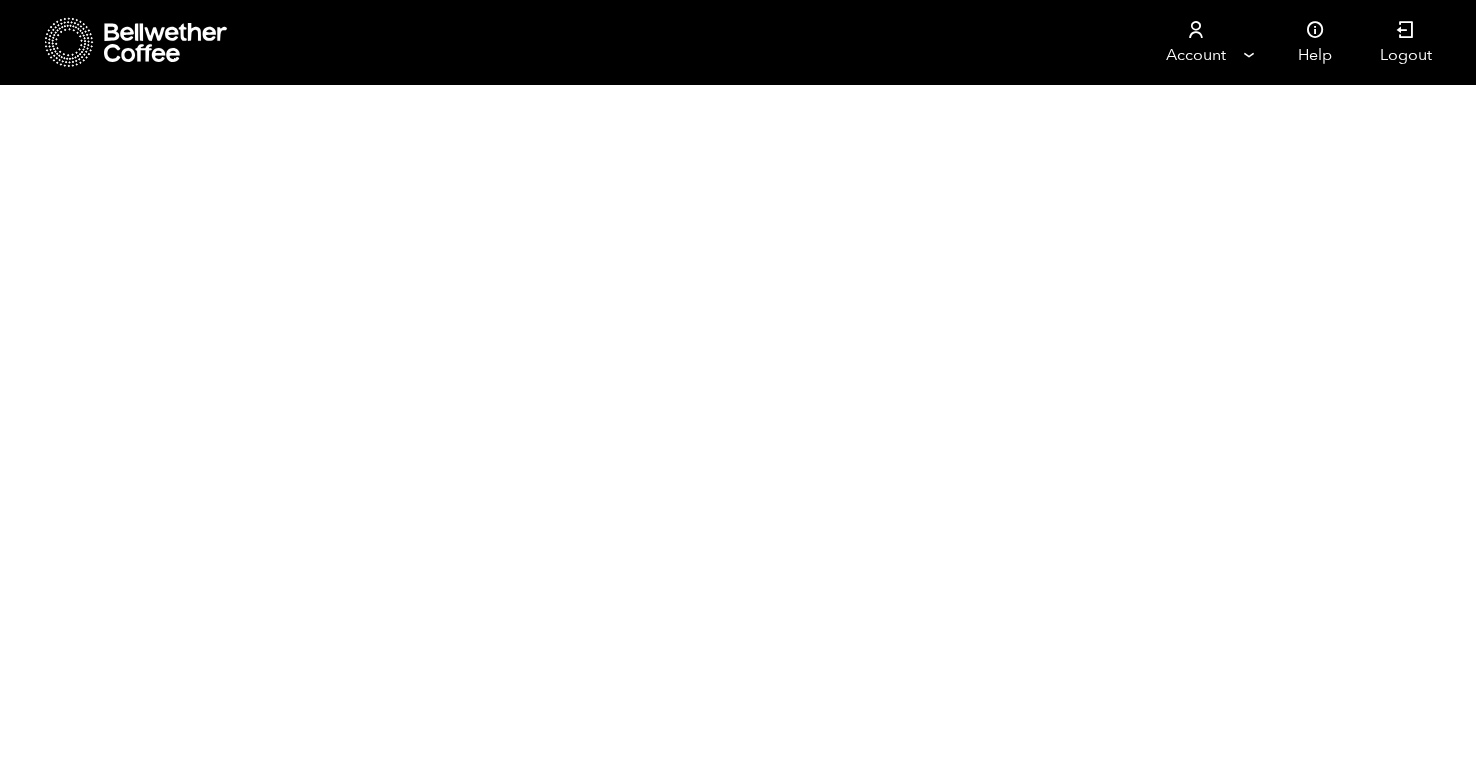 scroll, scrollTop: 0, scrollLeft: 0, axis: both 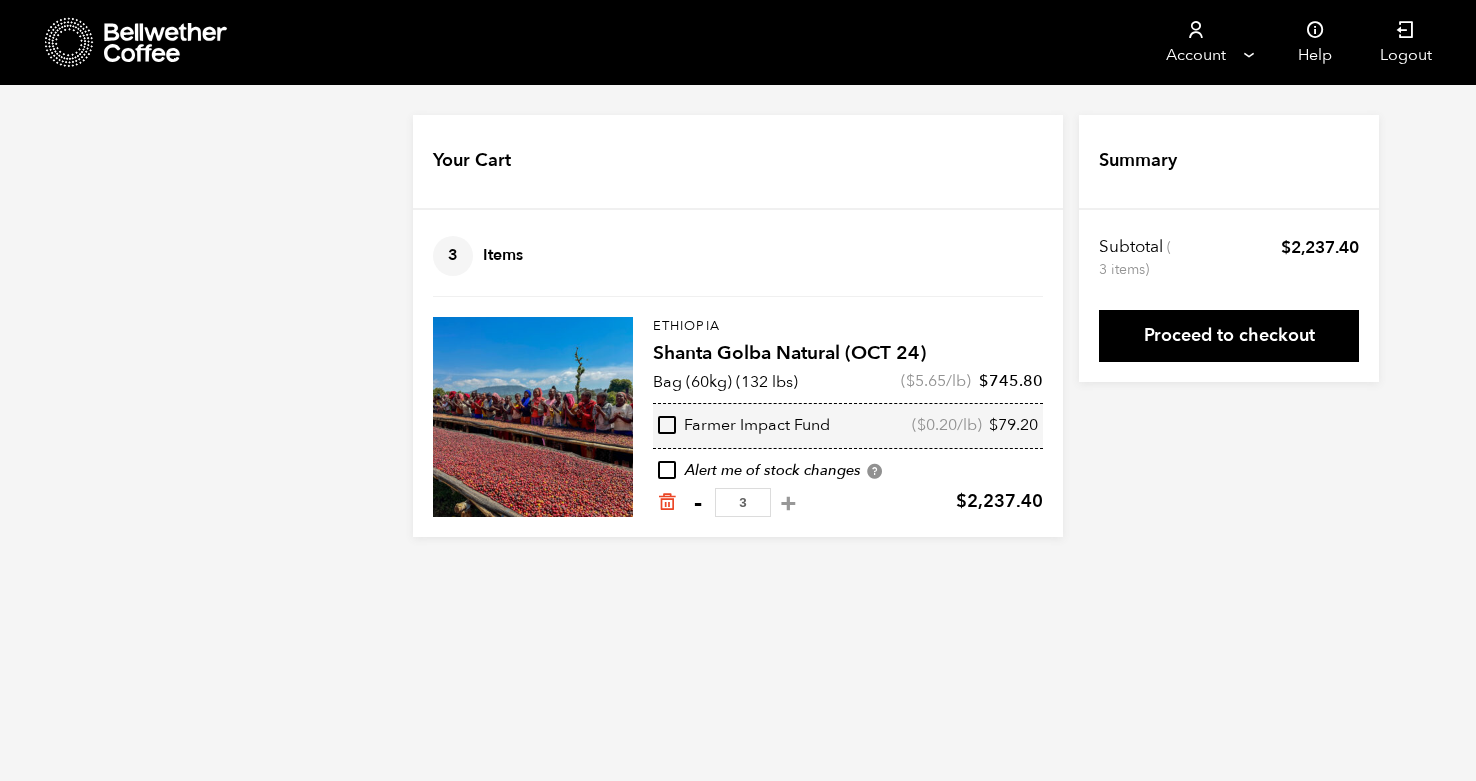 click on "-" at bounding box center (697, 503) 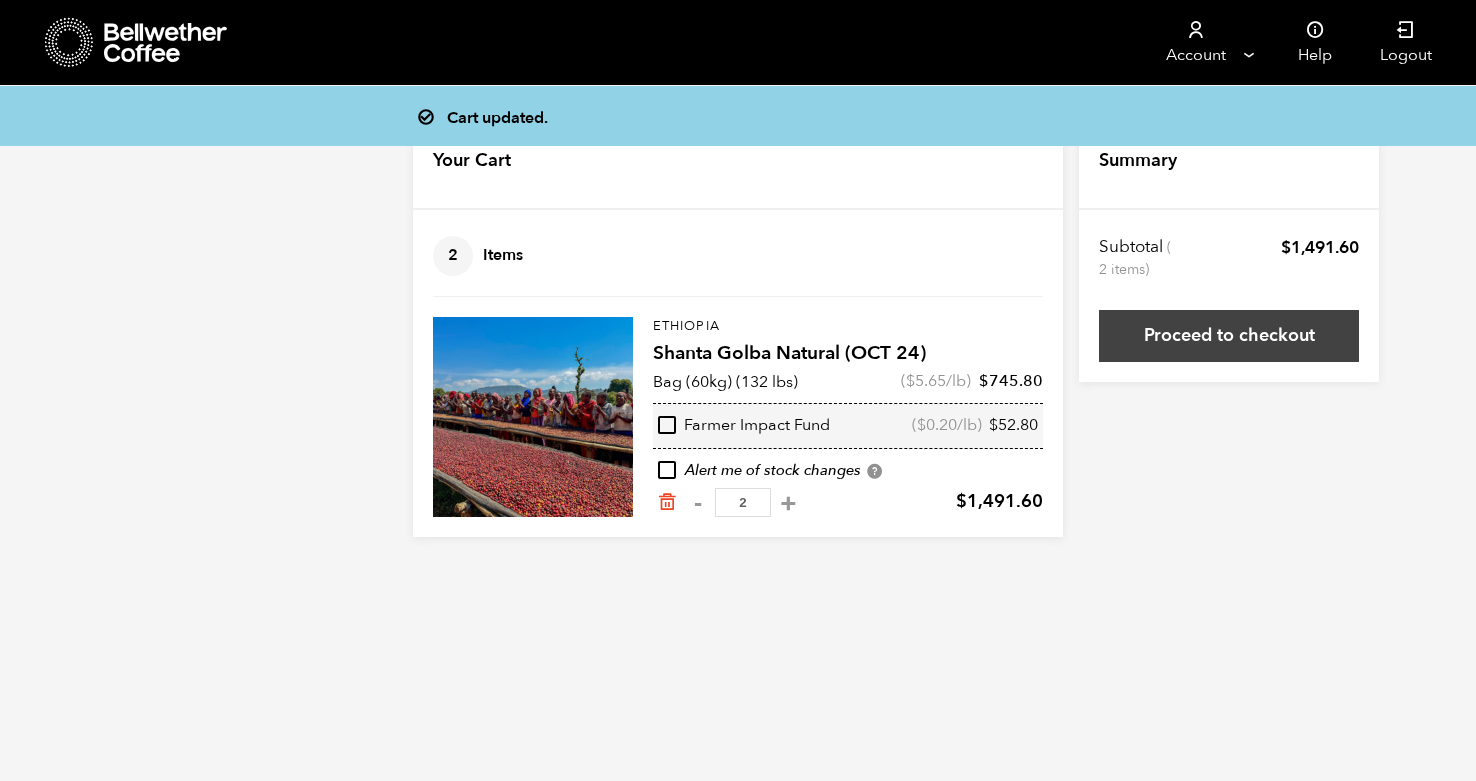 click on "Proceed to checkout" at bounding box center [1229, 336] 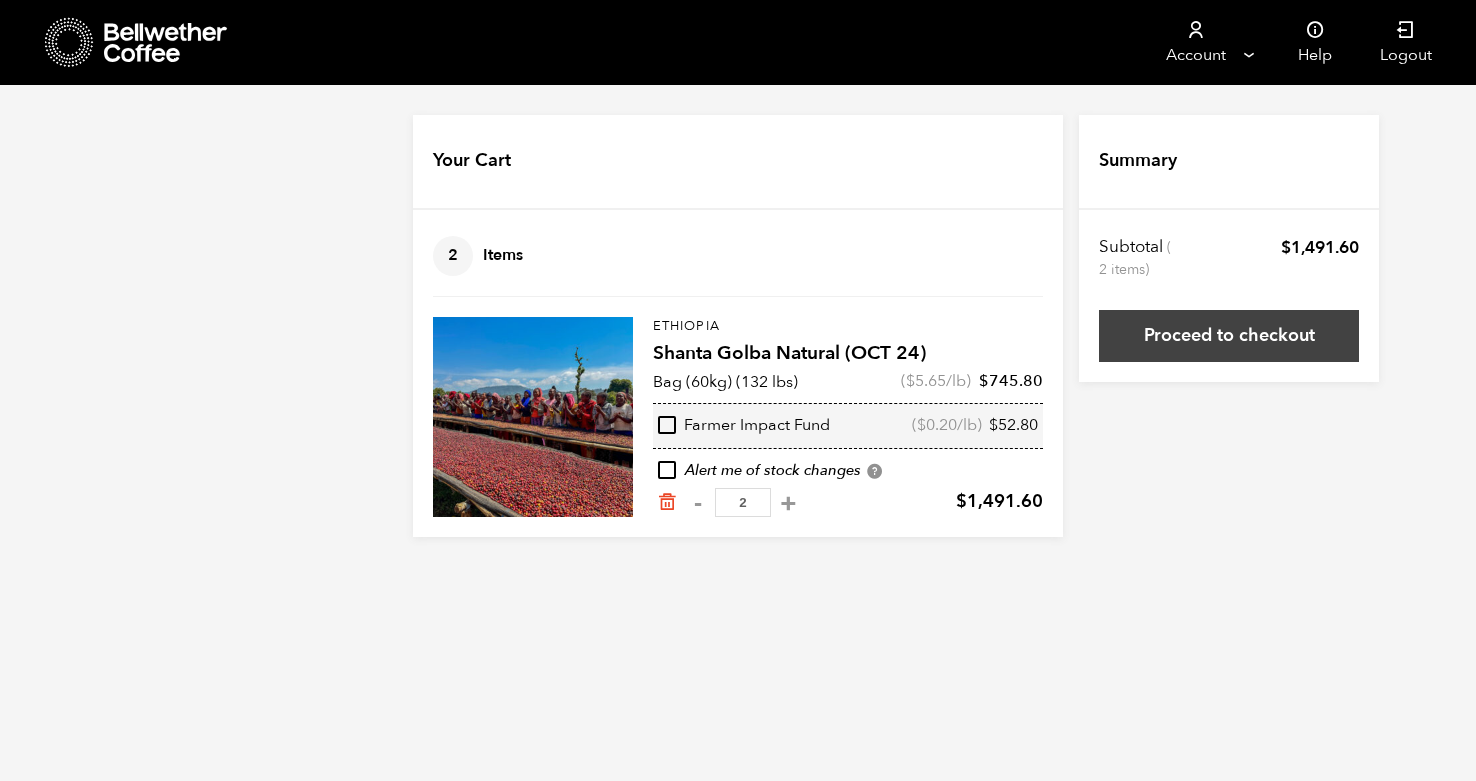 click on "Proceed to checkout" at bounding box center [1229, 336] 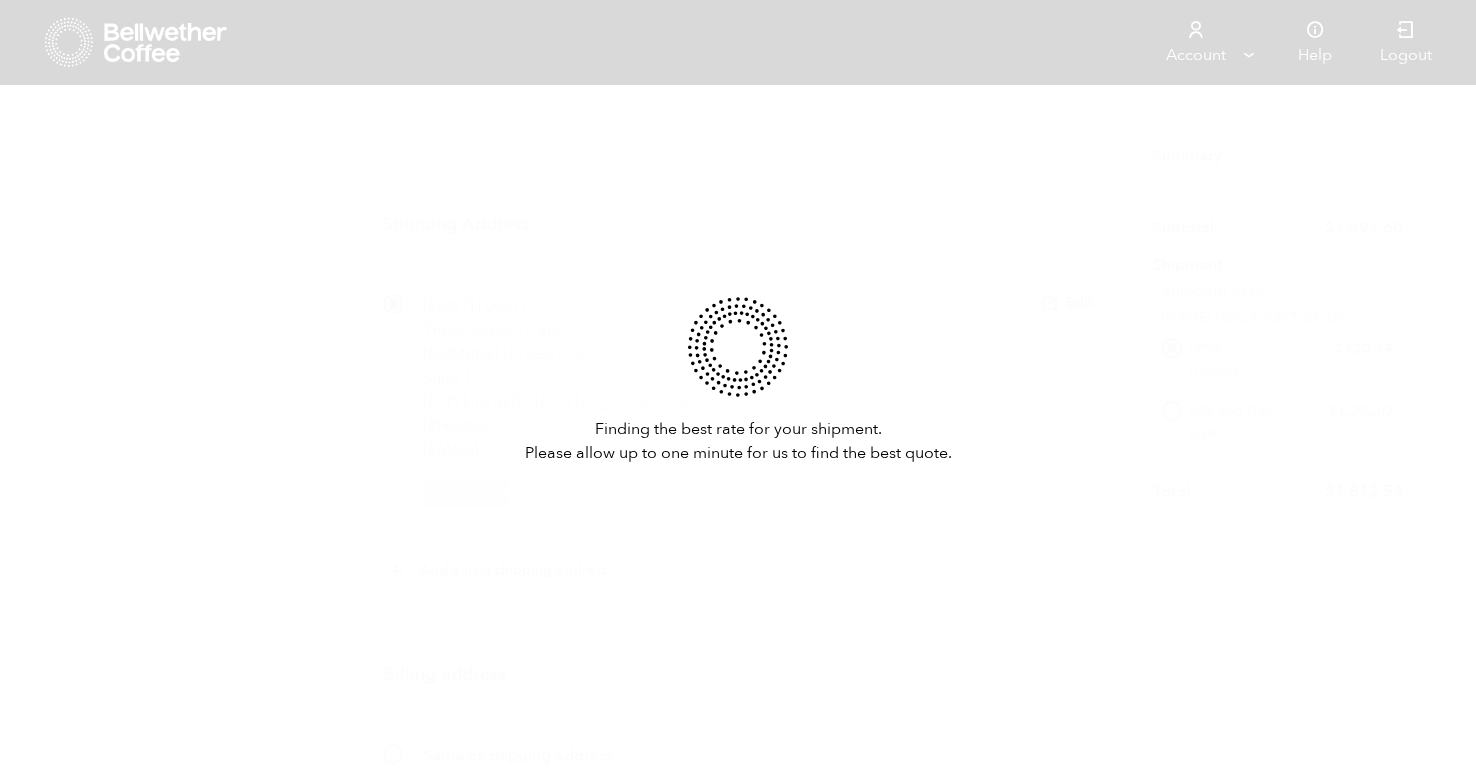scroll, scrollTop: 0, scrollLeft: 0, axis: both 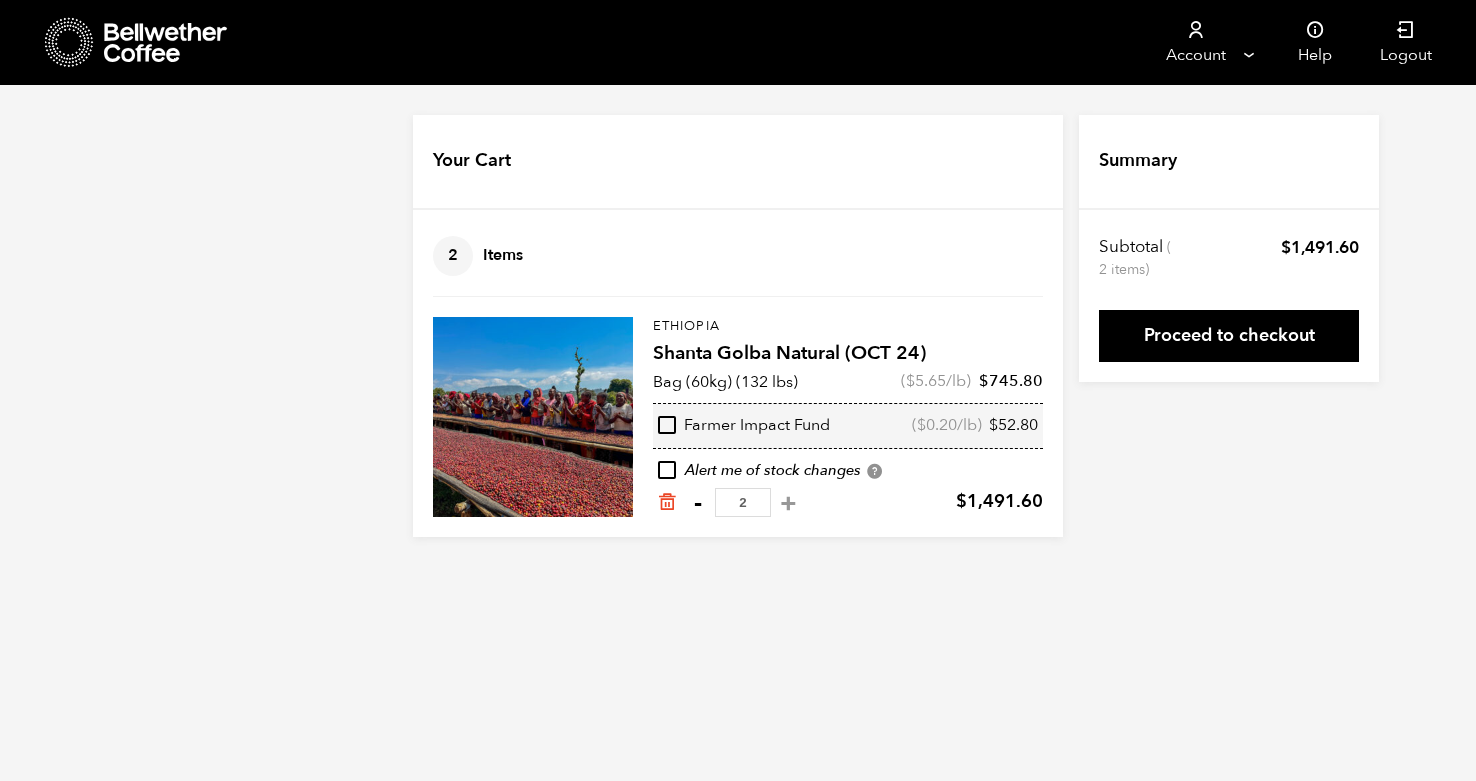 click on "-" at bounding box center [697, 503] 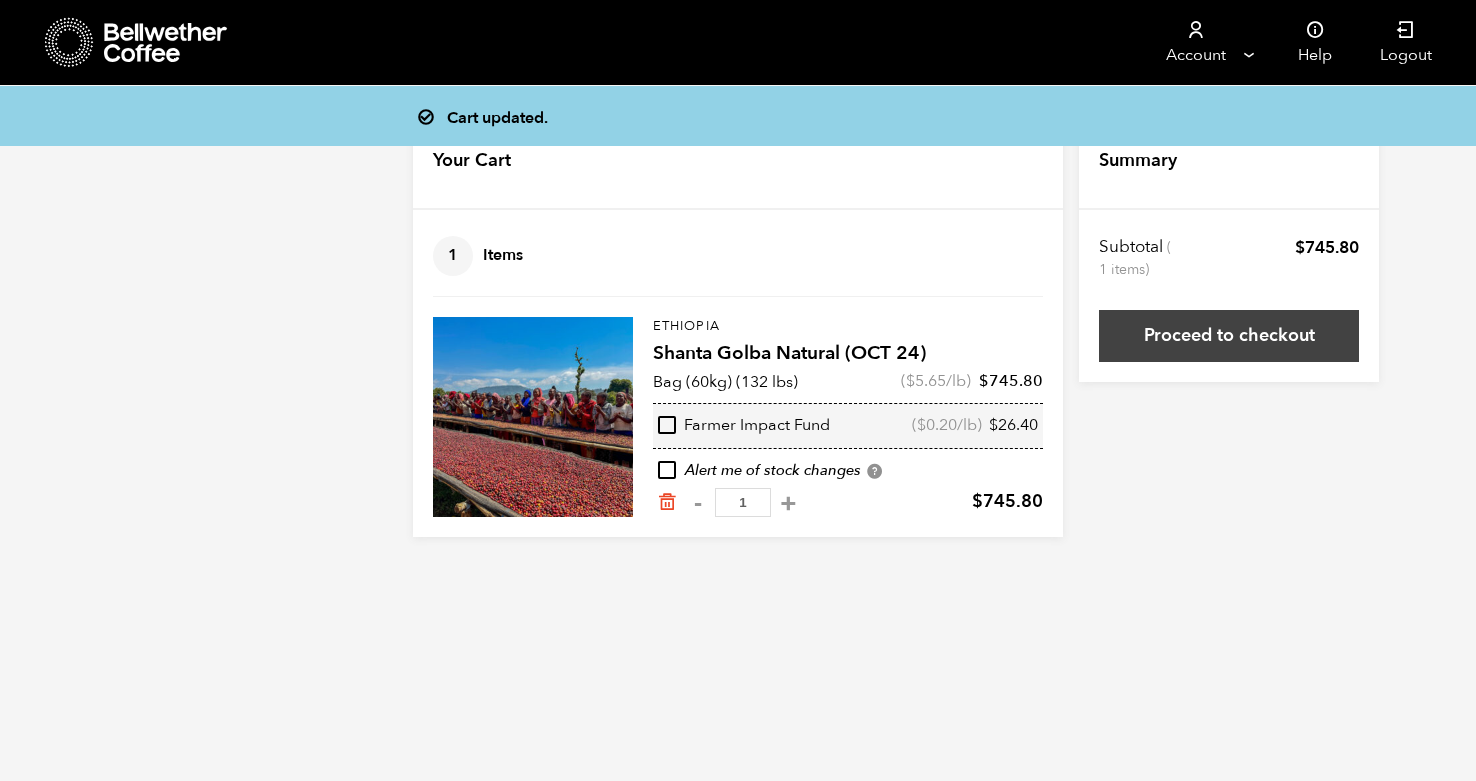 click on "Proceed to checkout" at bounding box center (1229, 336) 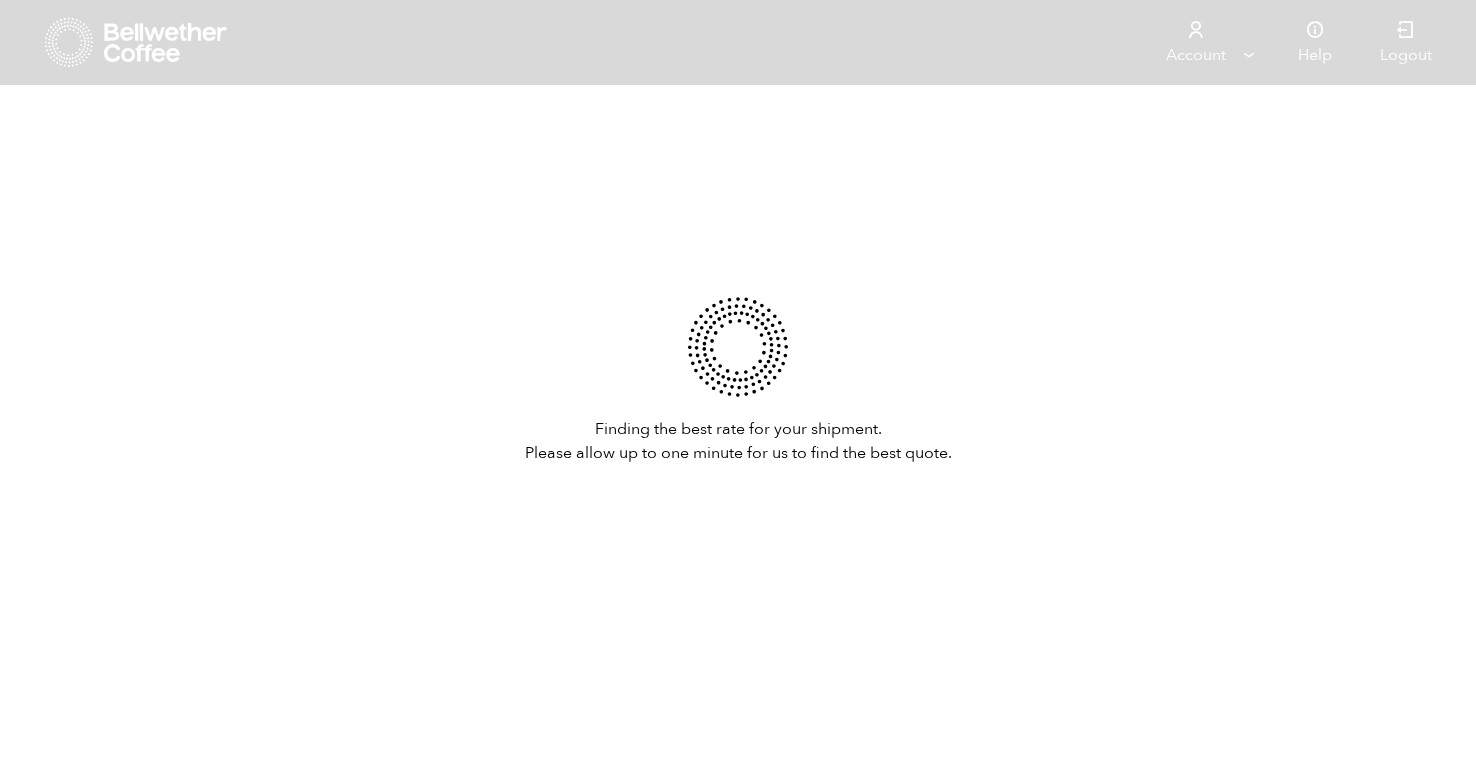 scroll, scrollTop: 0, scrollLeft: 0, axis: both 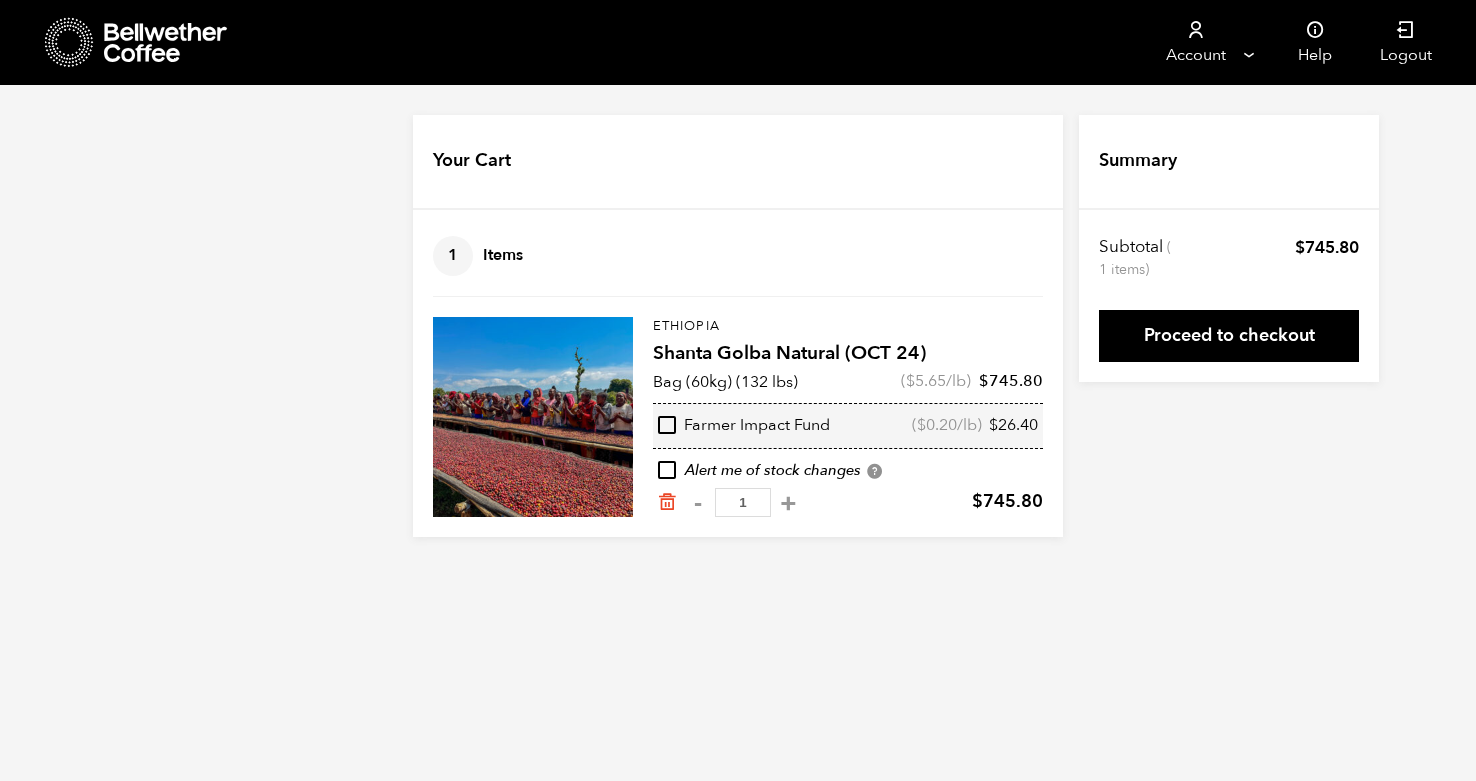 click on "1" at bounding box center (743, 502) 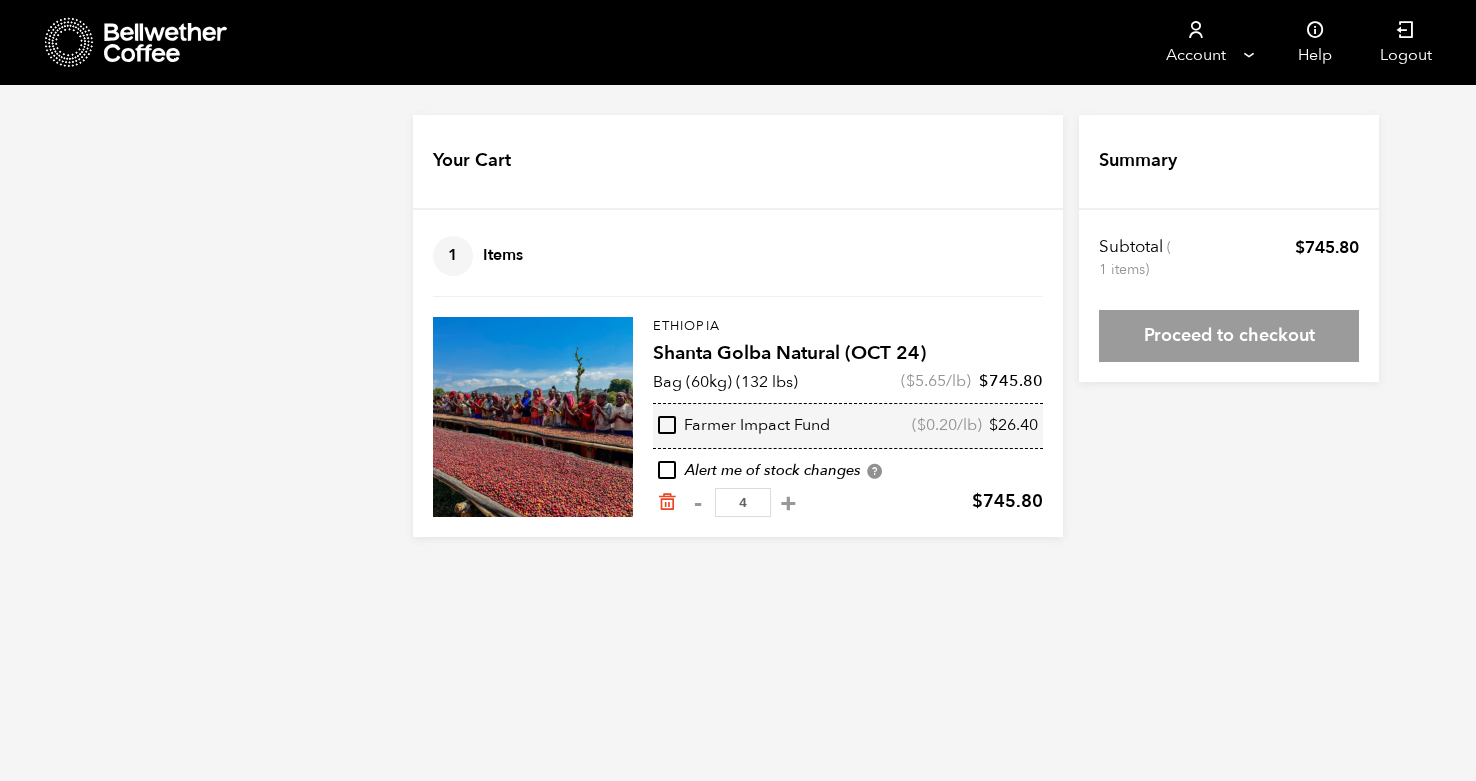type on "4" 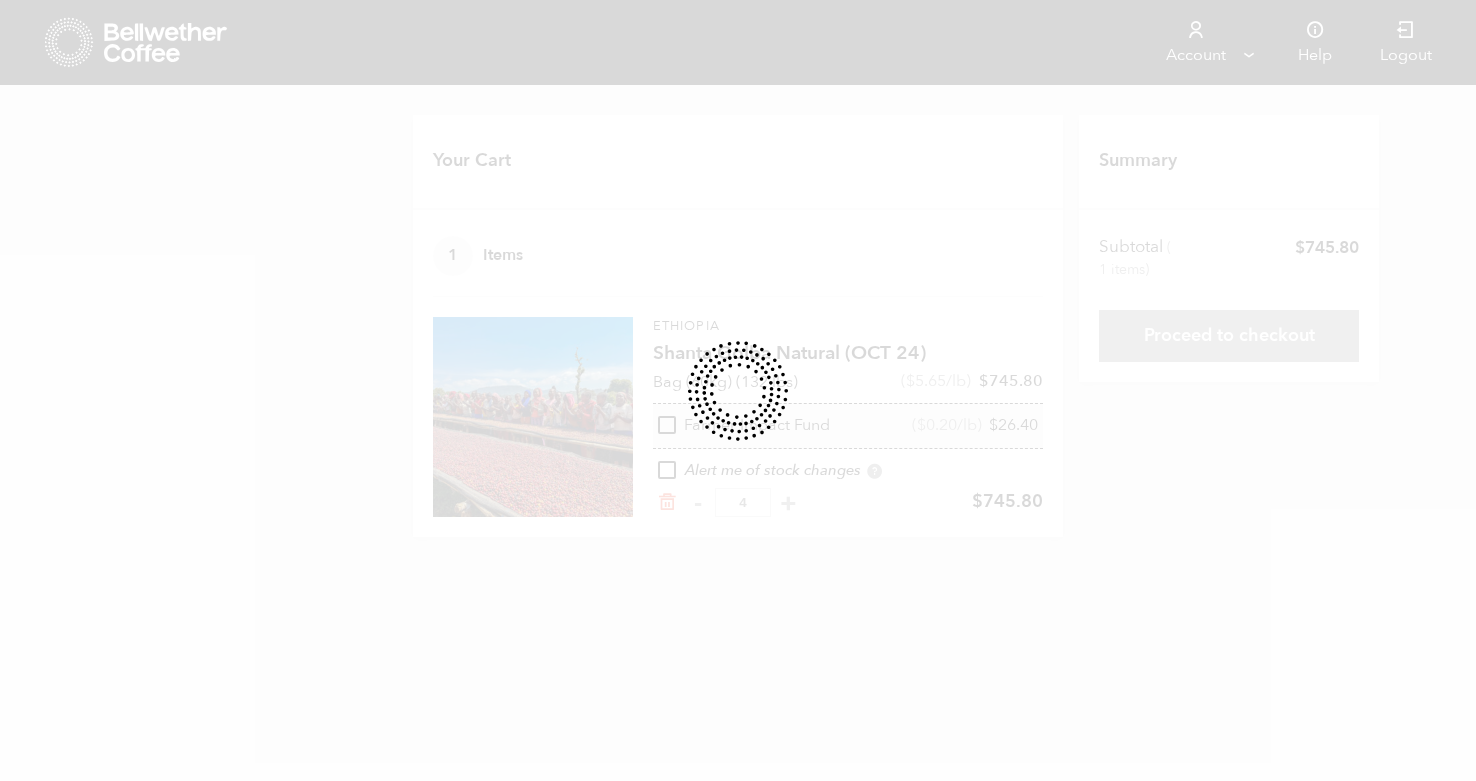 click on "Your Cart
1
Items               Update cart
1
Items
Ethiopia       Shanta Golba Natural (OCT 24)
Bag (60kg) (132 lbs)
( $ 5.65 /lb)                                               $ 745.80
Farmer Impact Fund
( $ 0.20 /lb)
$ 26.40
Alert me of stock changes                                                   Ethiopia
Shanta Golba Natural (OCT 24) quantity
-
4
+
$ 745.80
$" at bounding box center (738, 326) 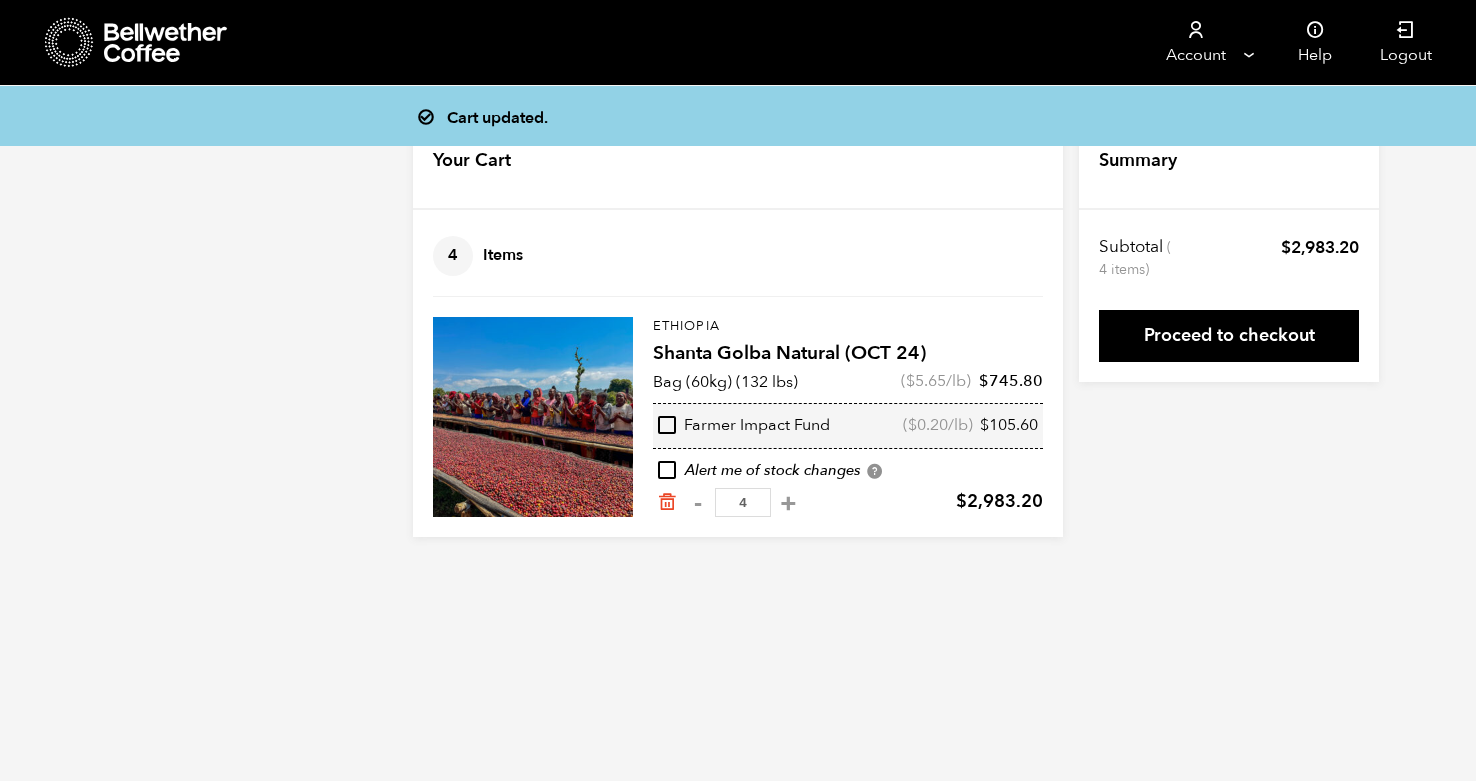 click on "Proceed to checkout" at bounding box center [1229, 336] 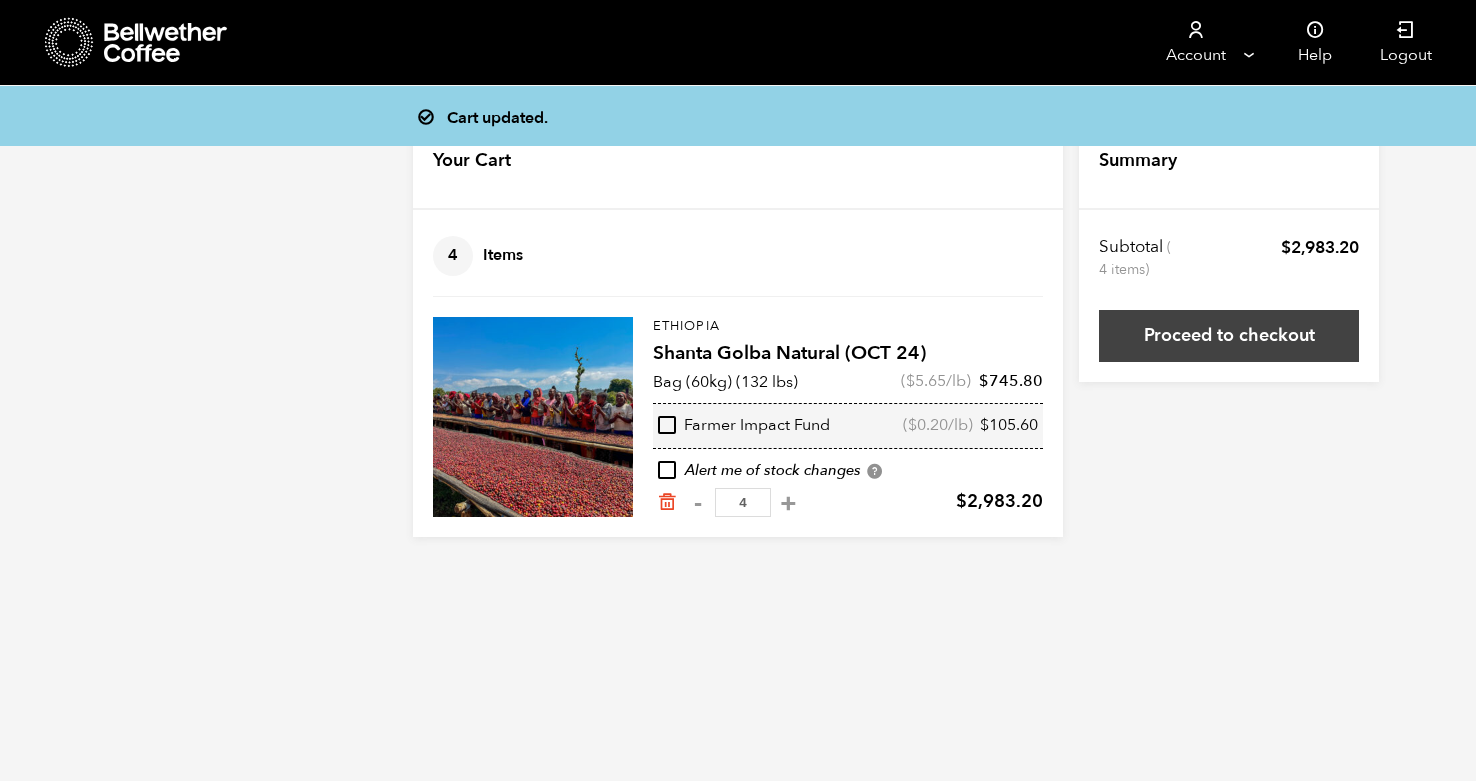 click on "Proceed to checkout" at bounding box center [1229, 336] 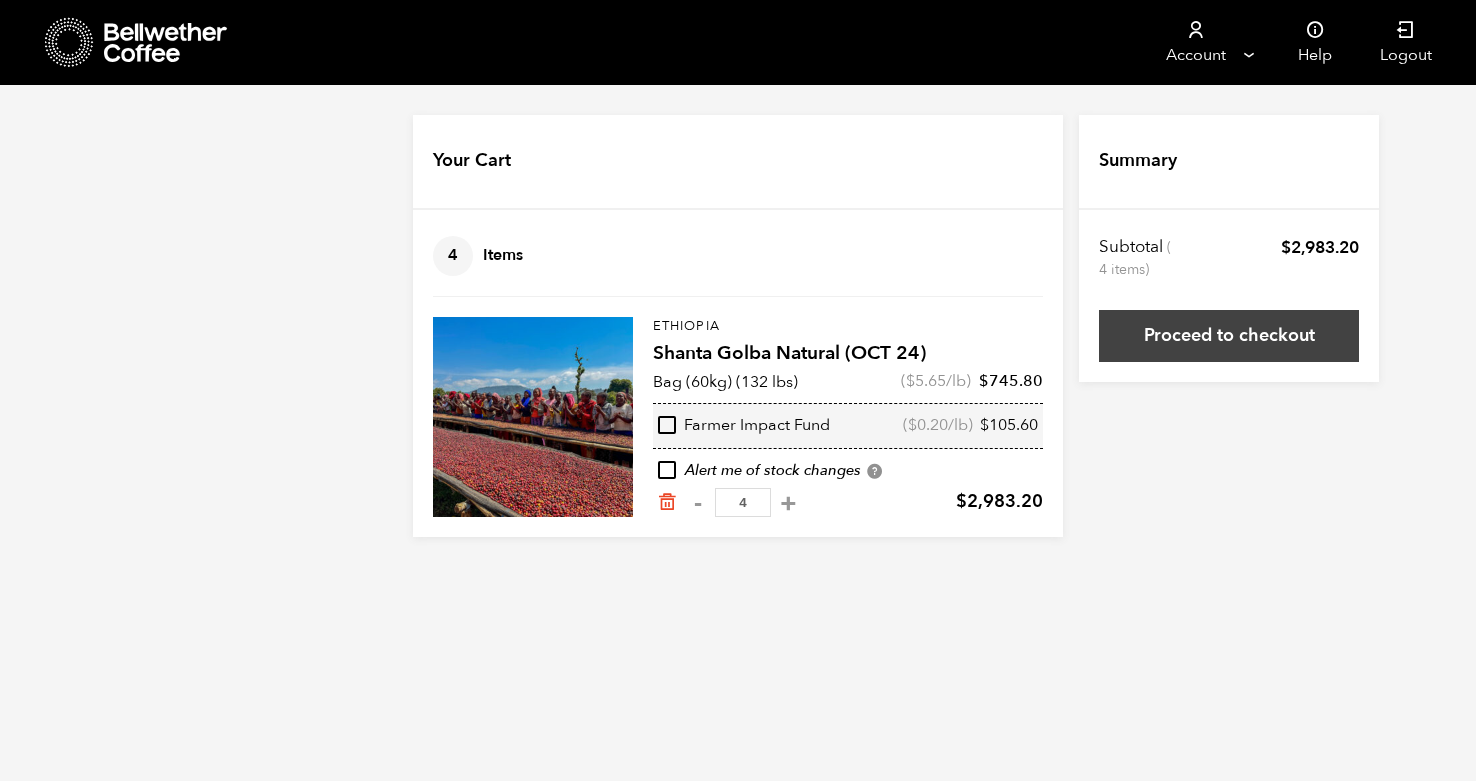 click on "Proceed to checkout" at bounding box center [1229, 336] 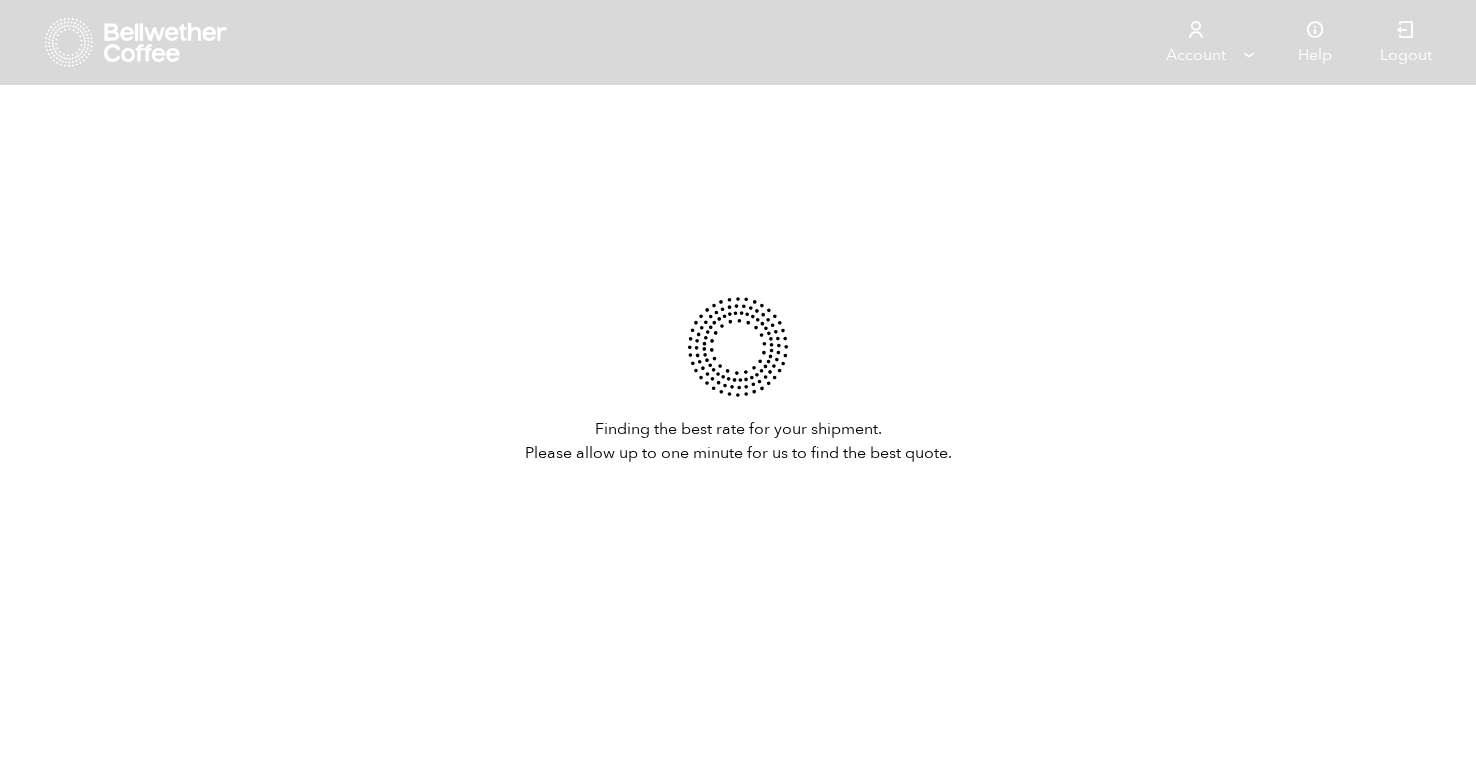 scroll, scrollTop: 0, scrollLeft: 0, axis: both 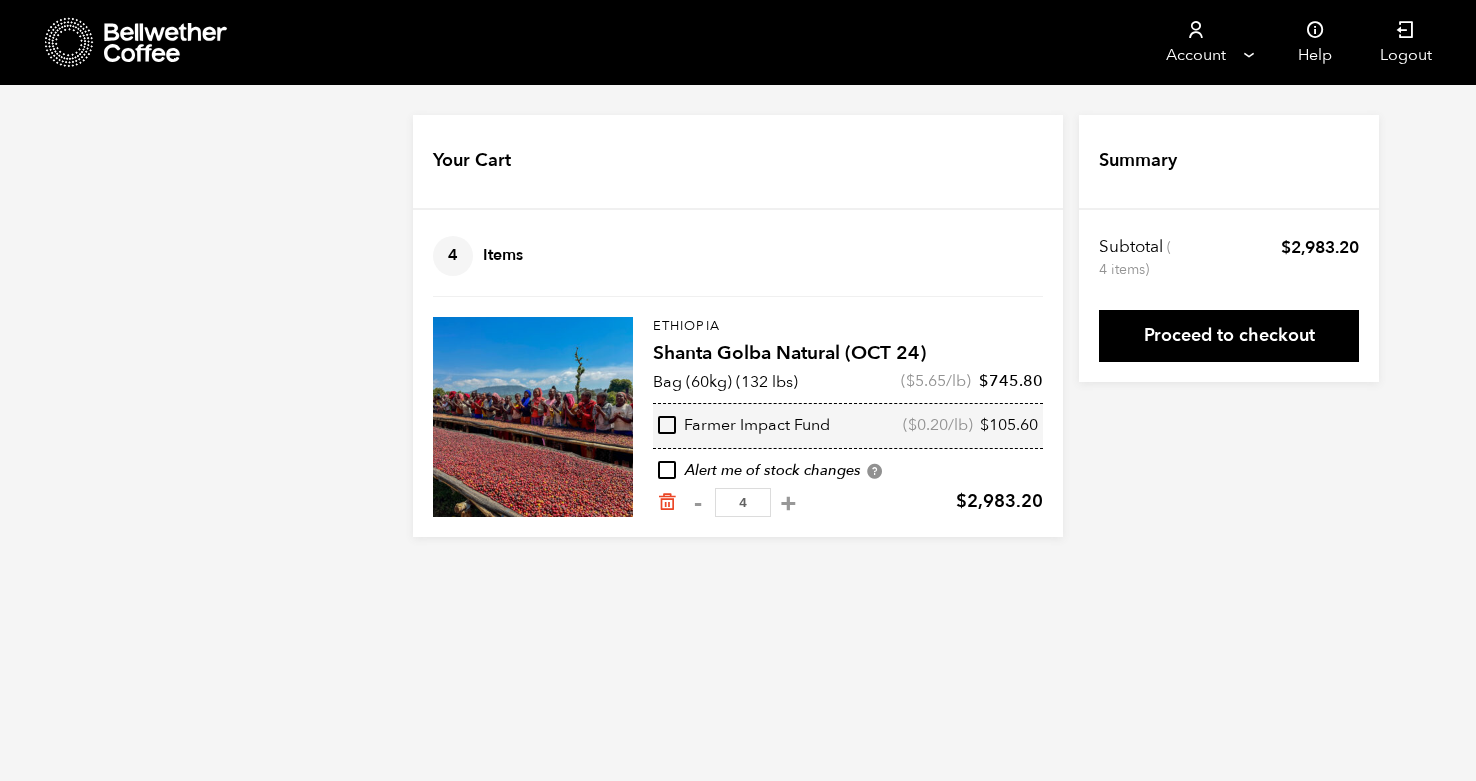 click on "4" at bounding box center [743, 502] 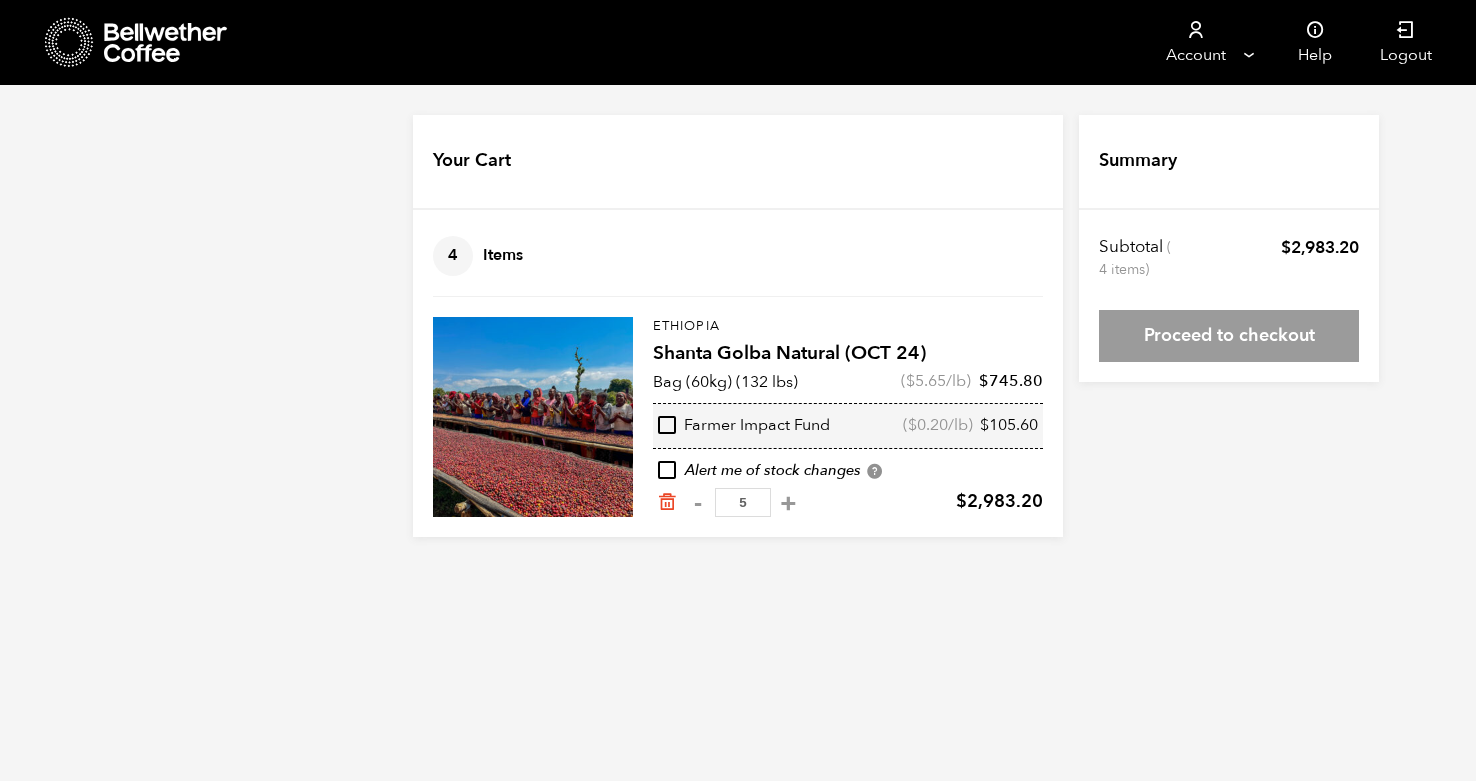 type on "5" 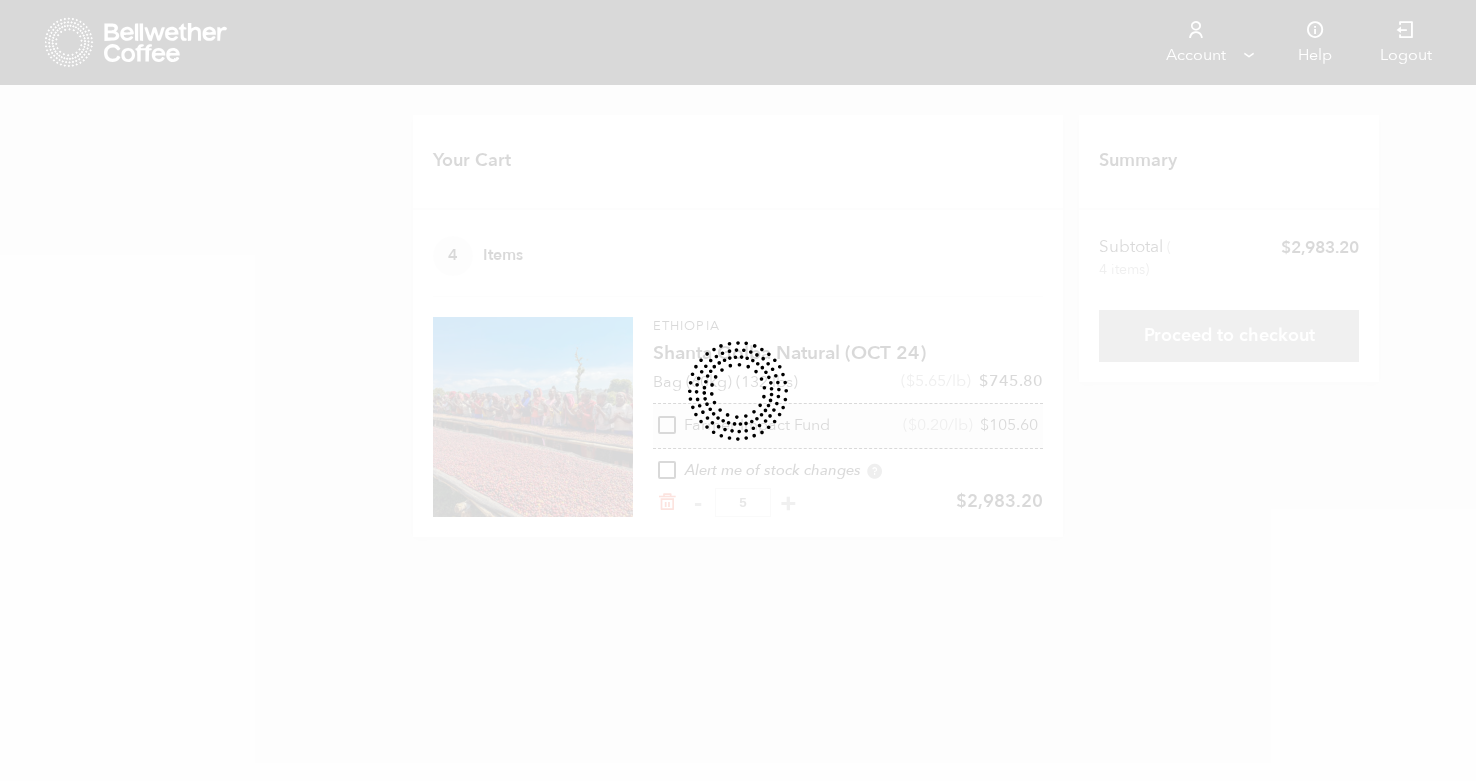 click on "Your Cart
4
Items               Update cart
4
Items
Ethiopia       Shanta Golba Natural (OCT 24)
Bag (60kg) (132 lbs)
( $ 5.65 /lb)                                               $ 745.80
Farmer Impact Fund
( $ 0.20 /lb)
$ 105.60
Alert me of stock changes                                                   Ethiopia
Shanta Golba Natural (OCT 24) quantity
-
5
+
$ 2,983.20" at bounding box center [738, 326] 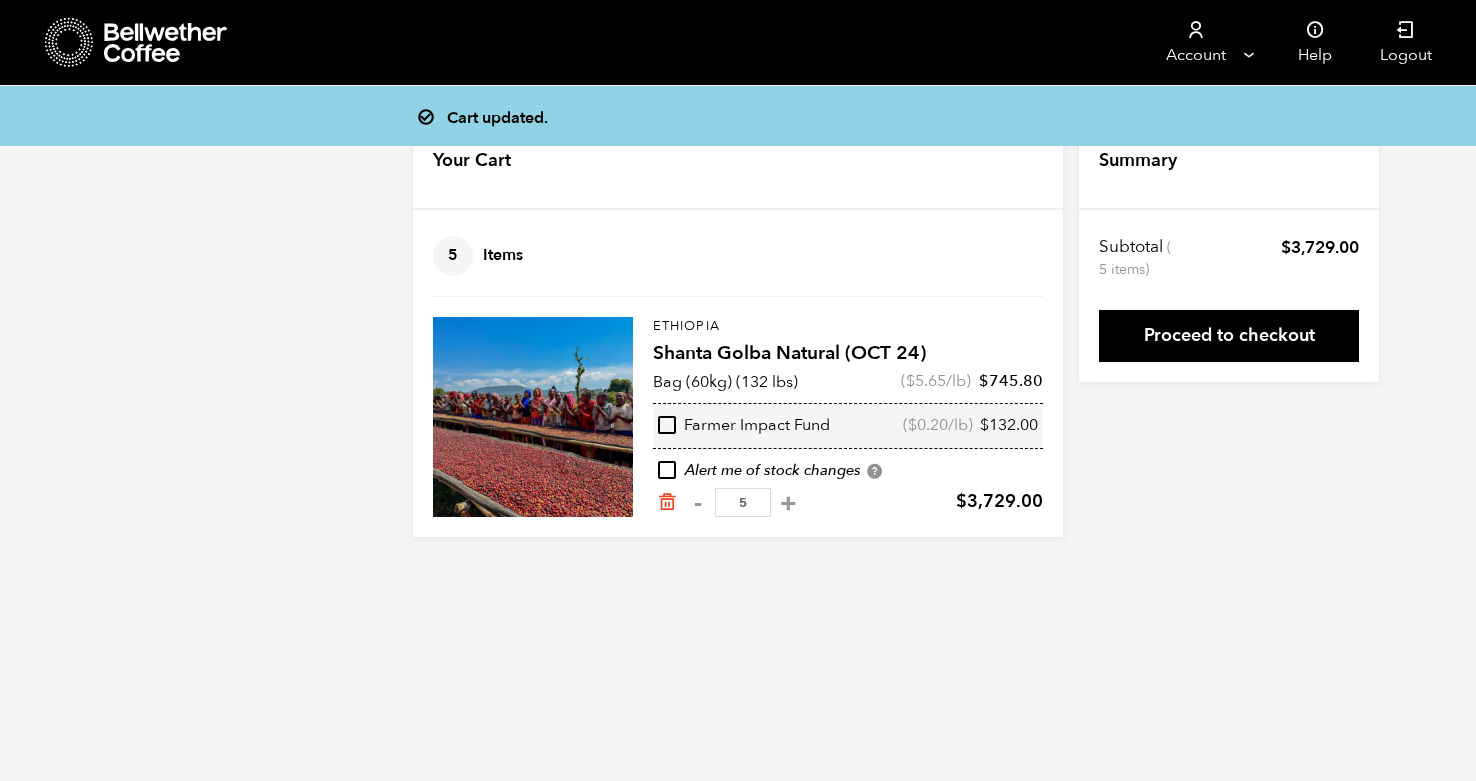 click on "Proceed to checkout" at bounding box center (1229, 336) 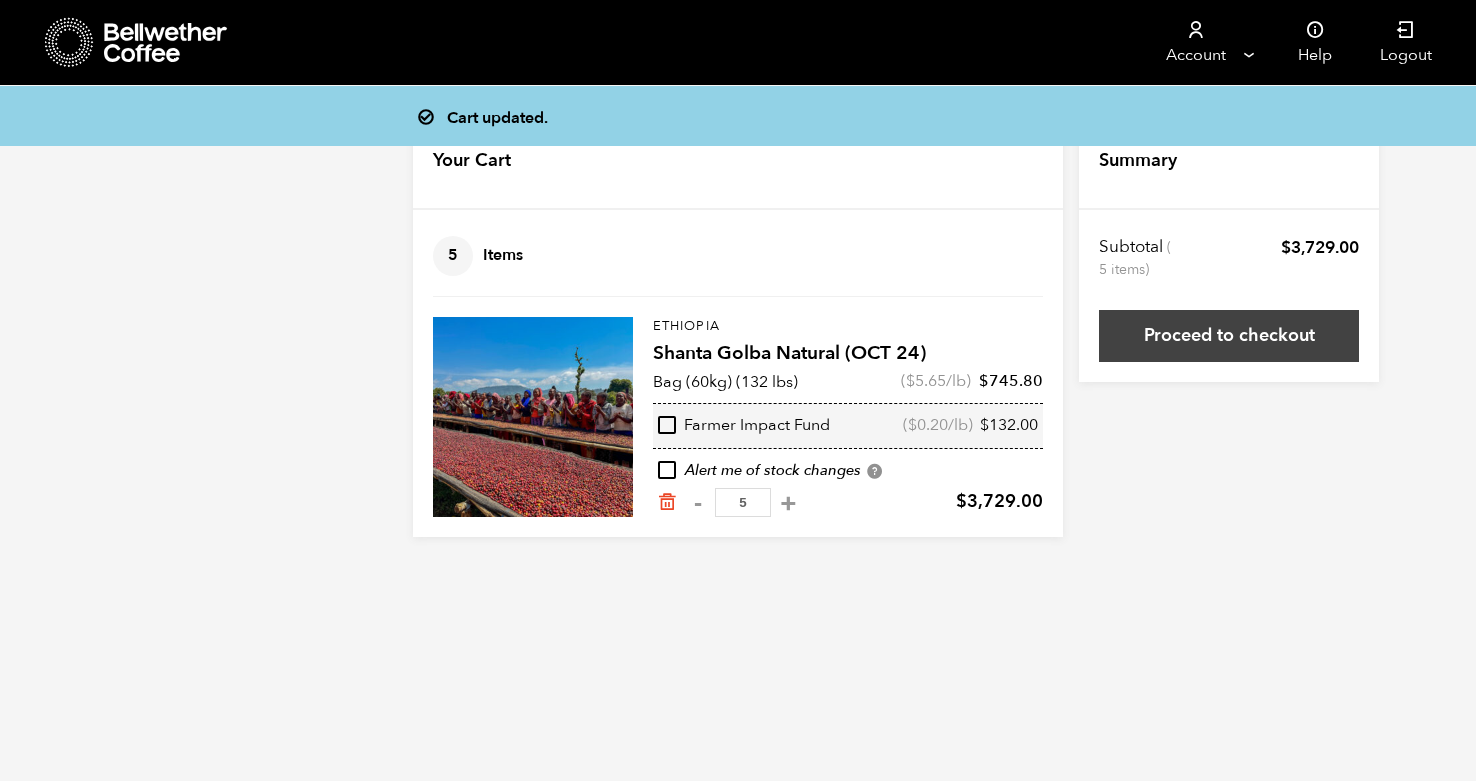 click on "Proceed to checkout" at bounding box center [1229, 336] 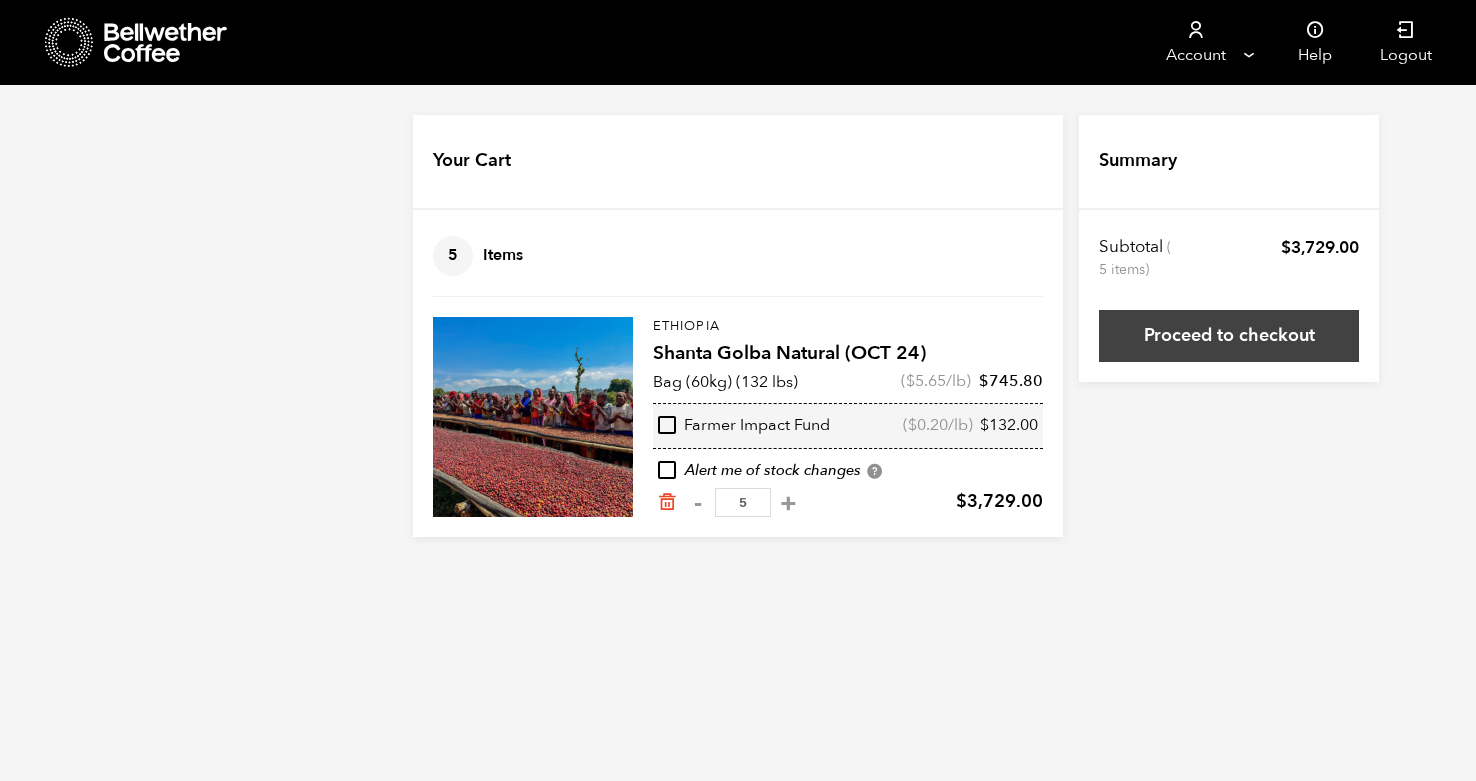 click on "Proceed to checkout" at bounding box center (1229, 336) 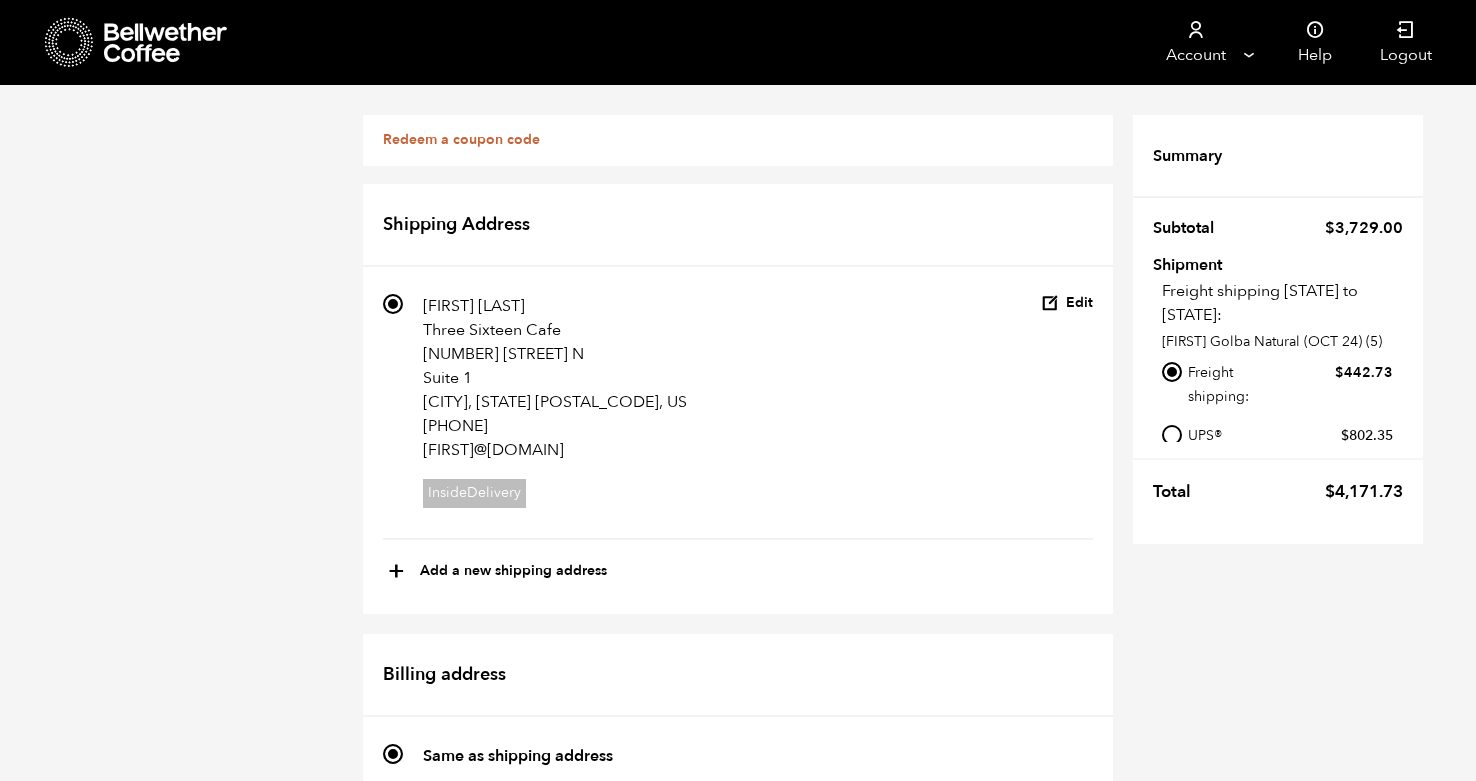 scroll, scrollTop: 0, scrollLeft: 0, axis: both 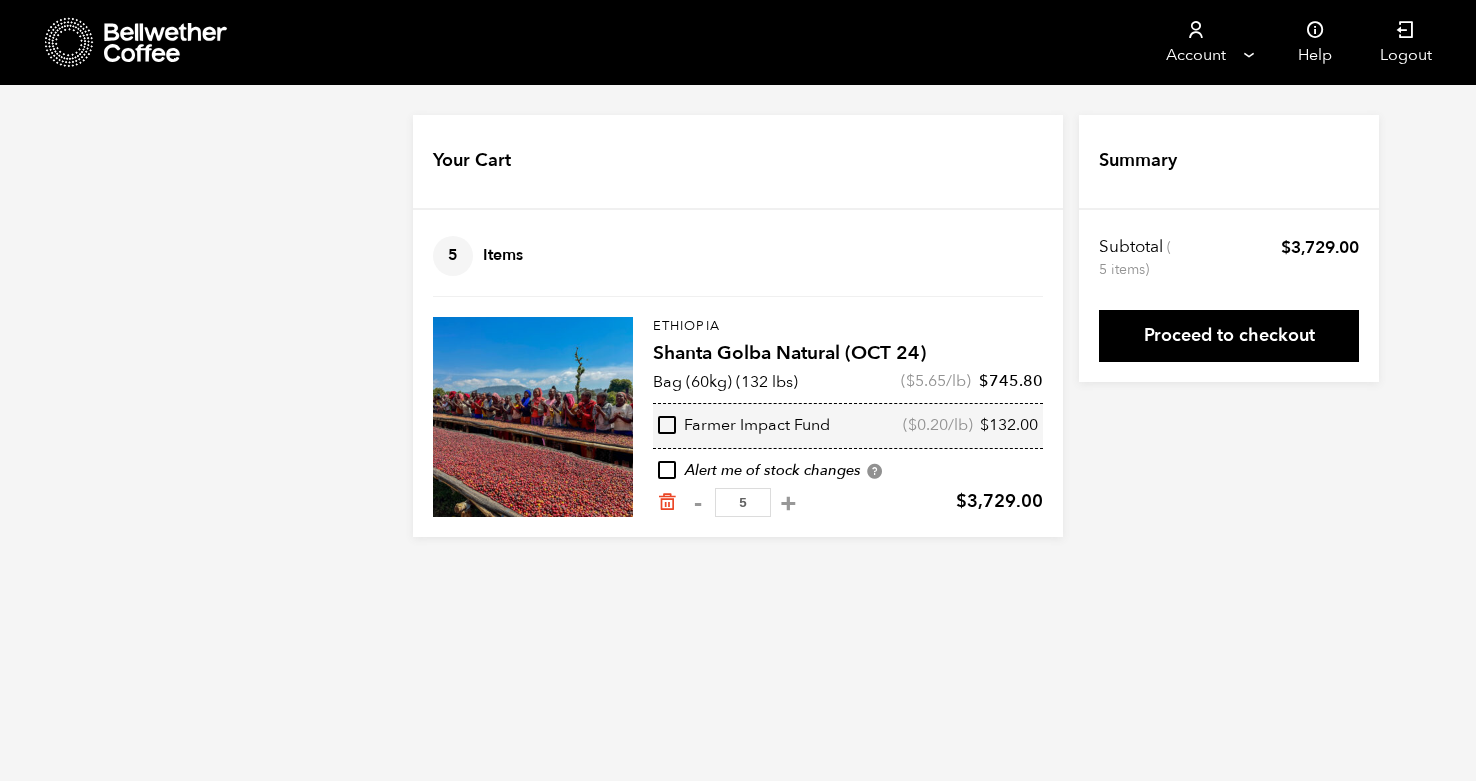 click on "5" at bounding box center [743, 502] 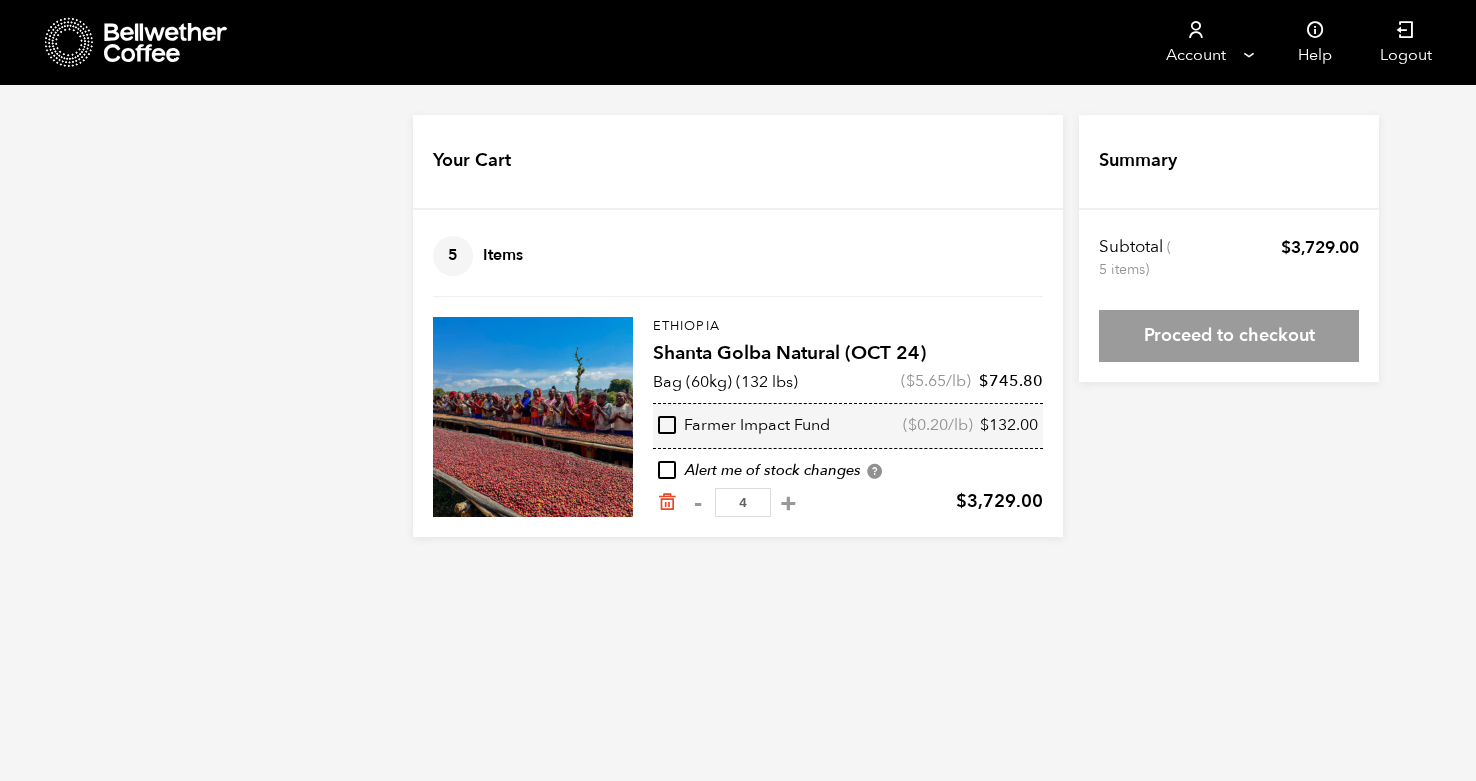 type on "4" 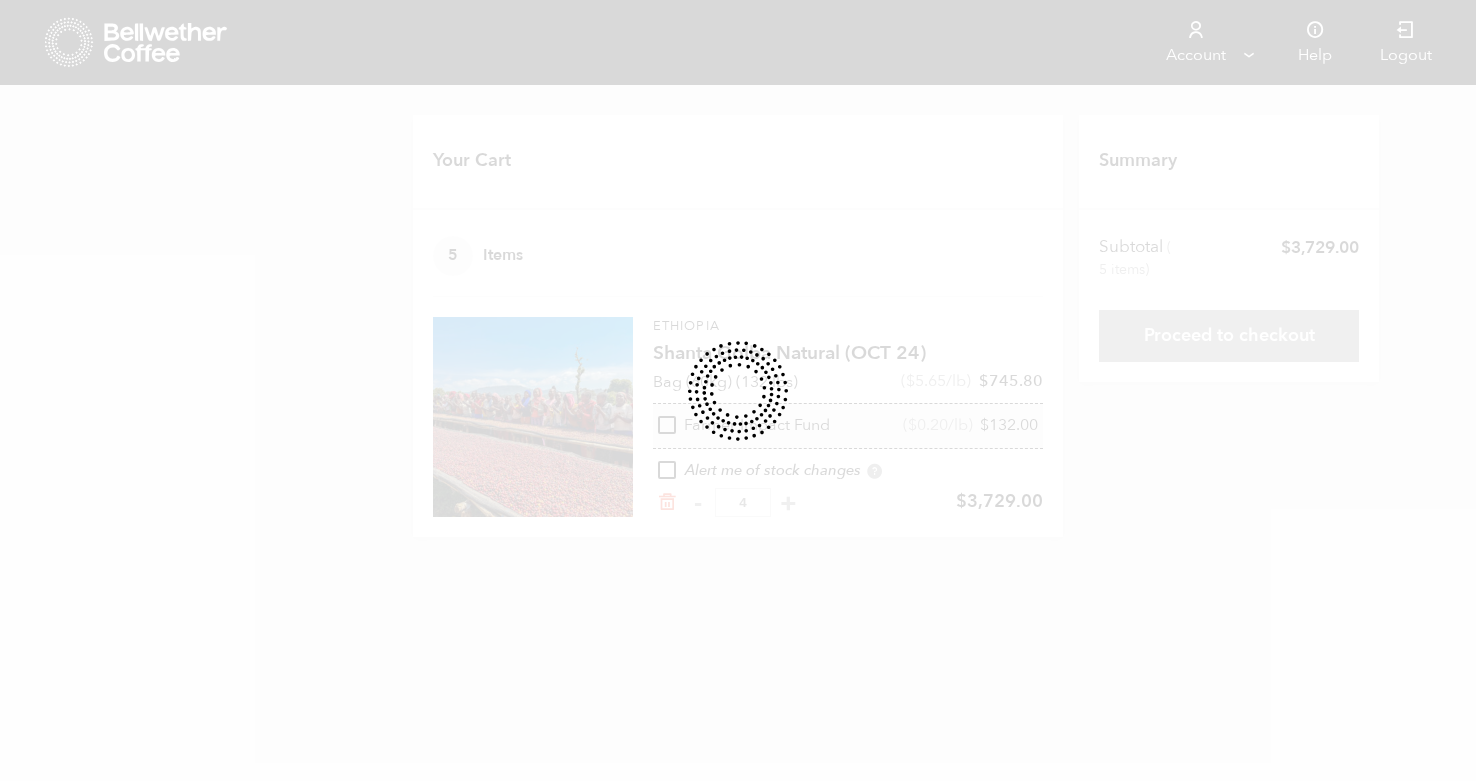 click on "Your Cart
5
Items               Update cart
5
Items
[COUNTRY]       [FIRST] [LAST] Natural ([MONTH] [YEAR])
Bag (60kg) (132 lbs)
( $ 5.65 /lb)                                               $ 745.80
Farmer Impact Fund
( $ 0.20 /lb)
$ 132.00
Alert me of stock changes                                                   [COUNTRY]
[FIRST] [LAST] Natural ([MONTH] [YEAR]) quantity
-
4
+
$ 3,729.00" at bounding box center [738, 326] 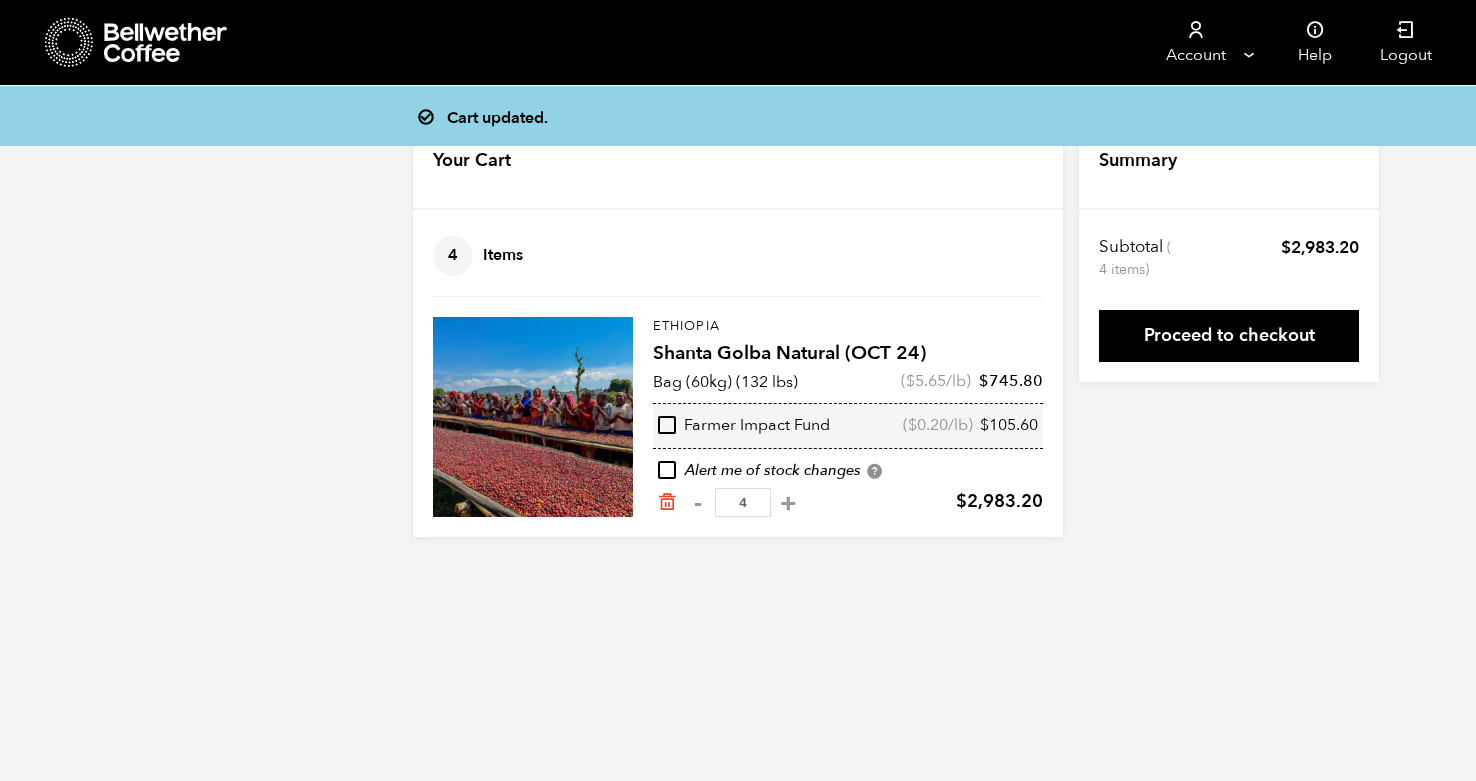 click on "Proceed to checkout" at bounding box center (1229, 336) 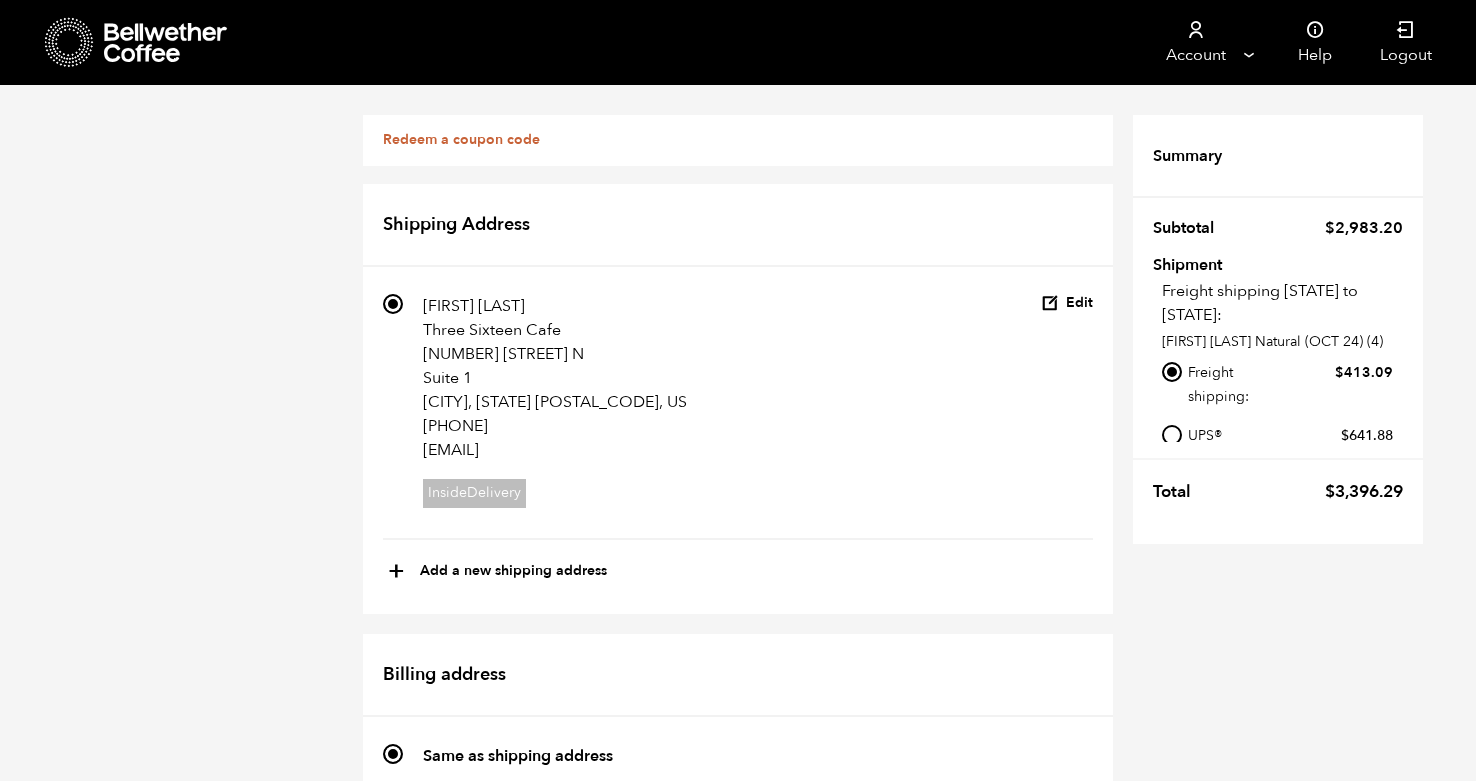 scroll, scrollTop: 805, scrollLeft: 0, axis: vertical 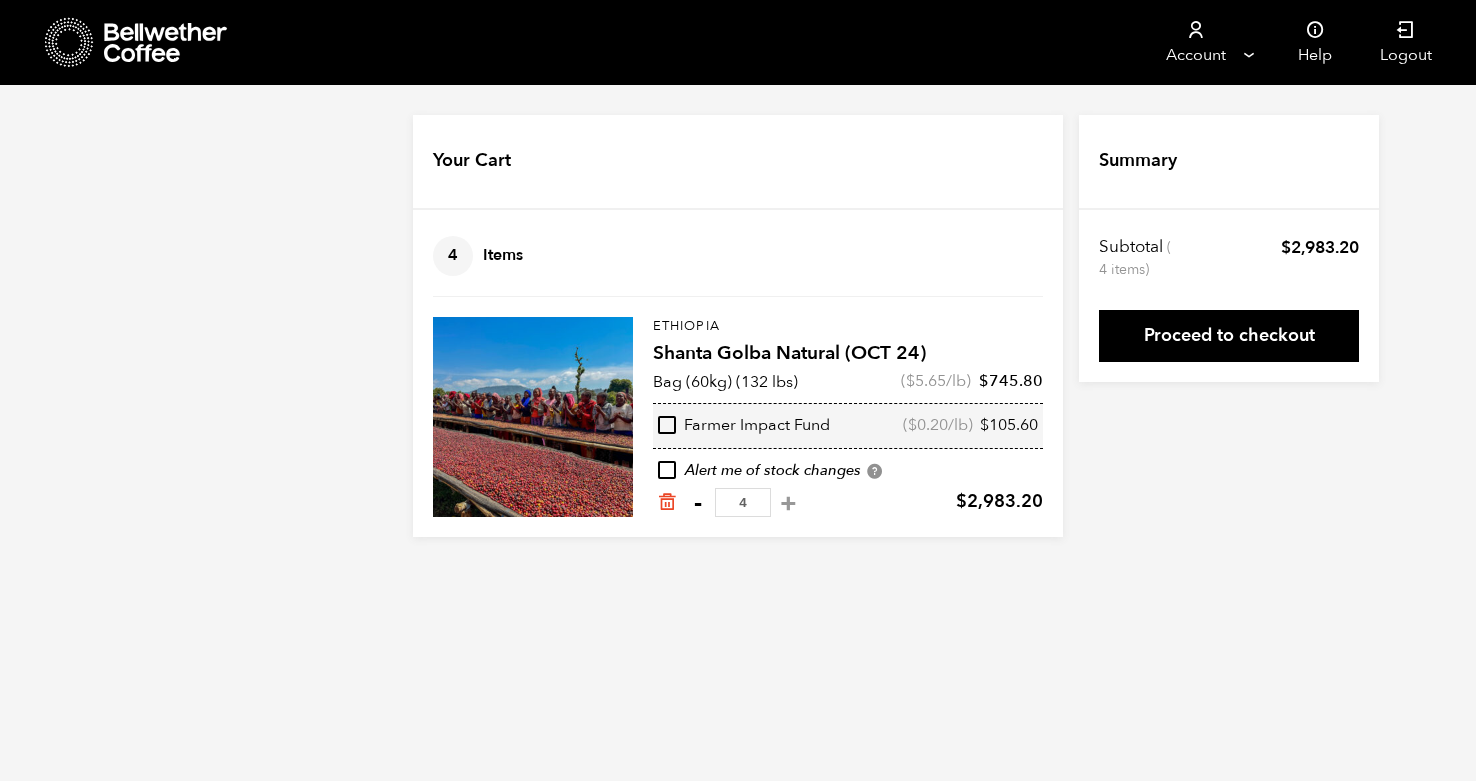 click on "-" at bounding box center (697, 503) 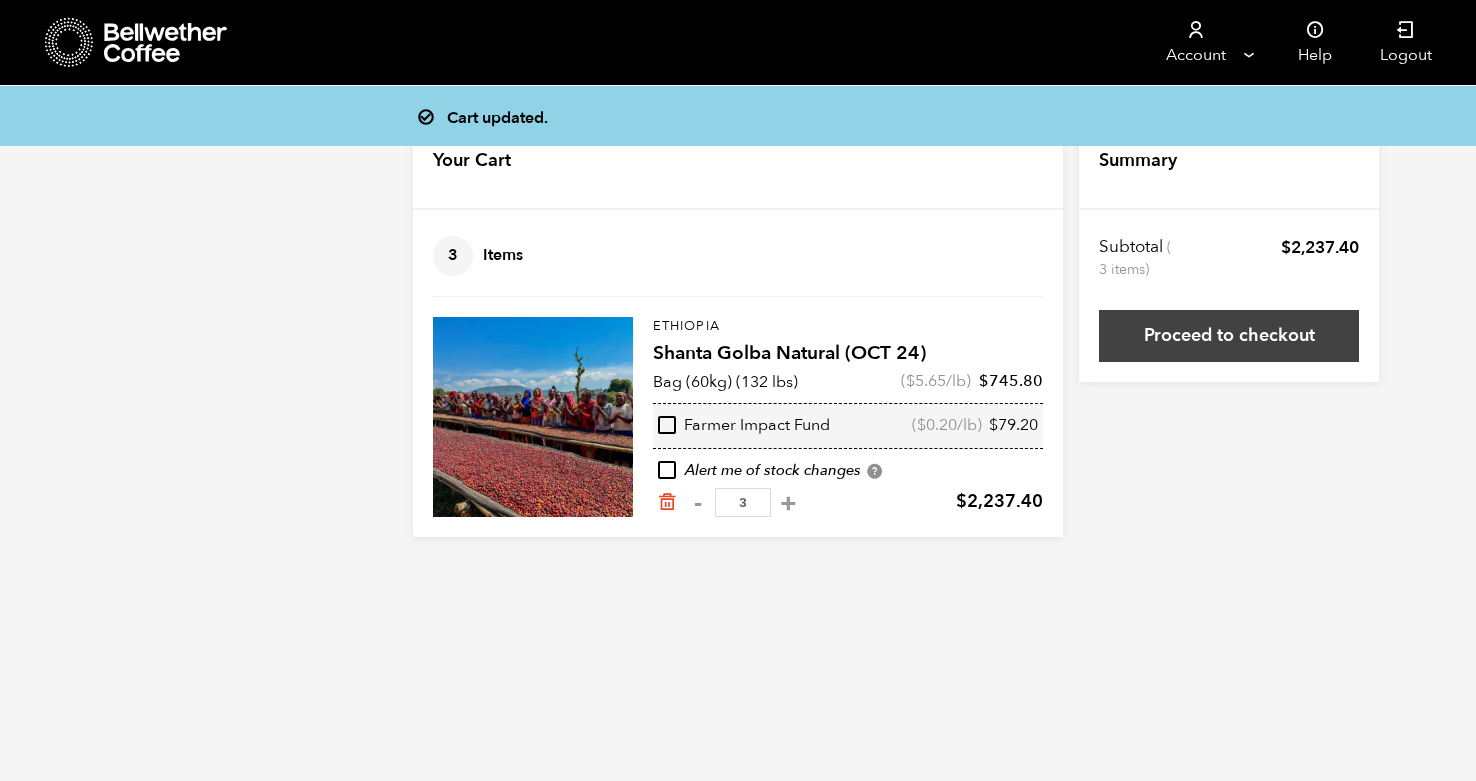 click on "Proceed to checkout" at bounding box center [1229, 336] 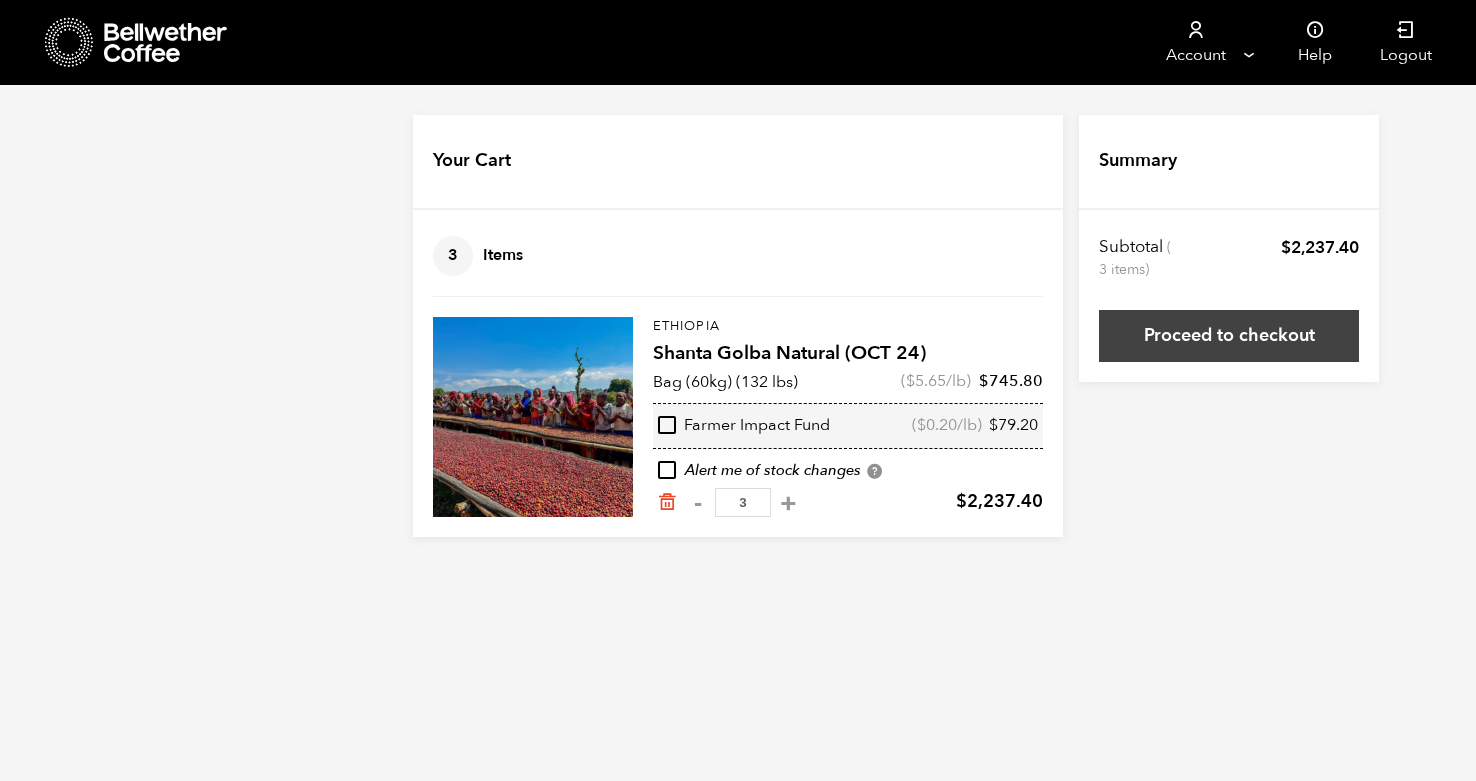click on "Proceed to checkout" at bounding box center (1229, 336) 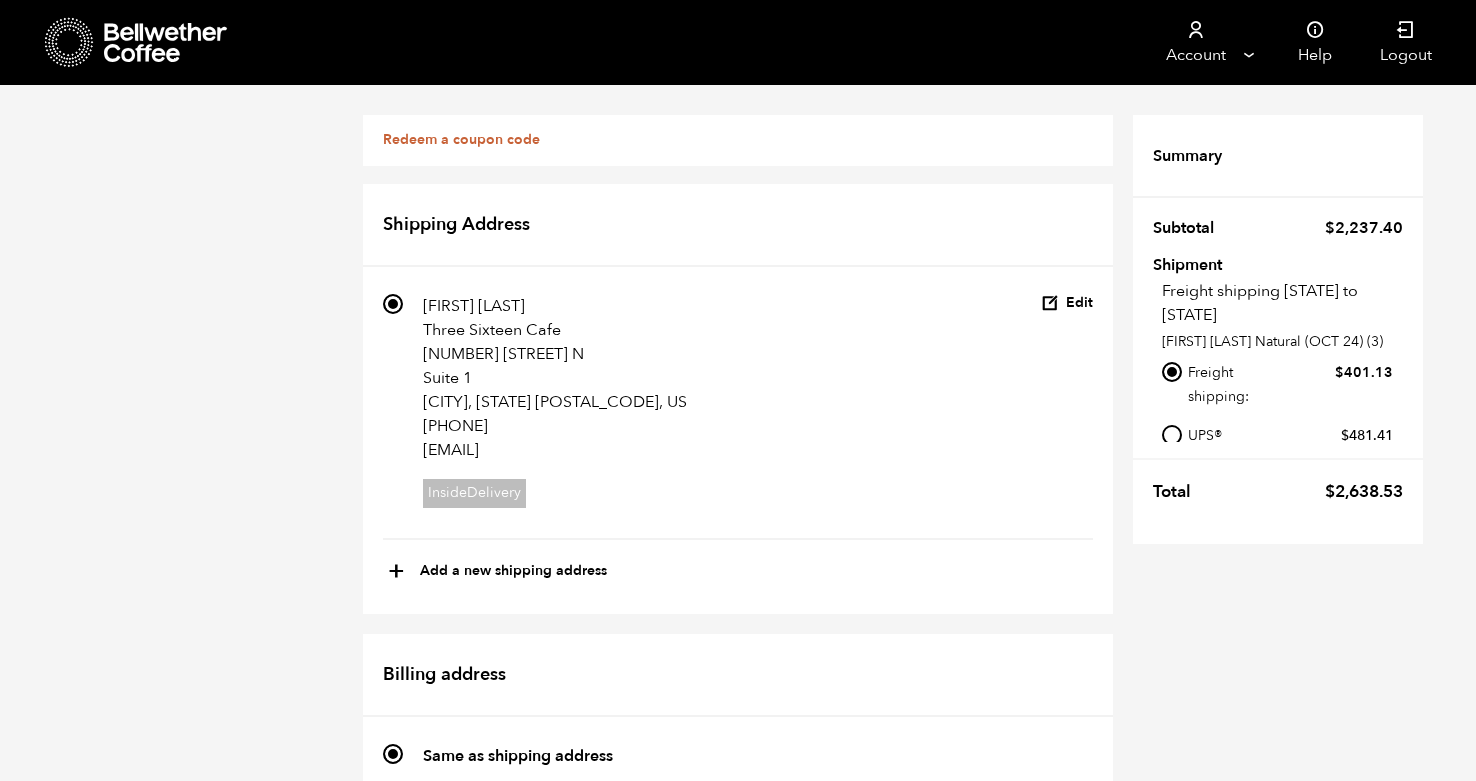 scroll, scrollTop: 0, scrollLeft: 0, axis: both 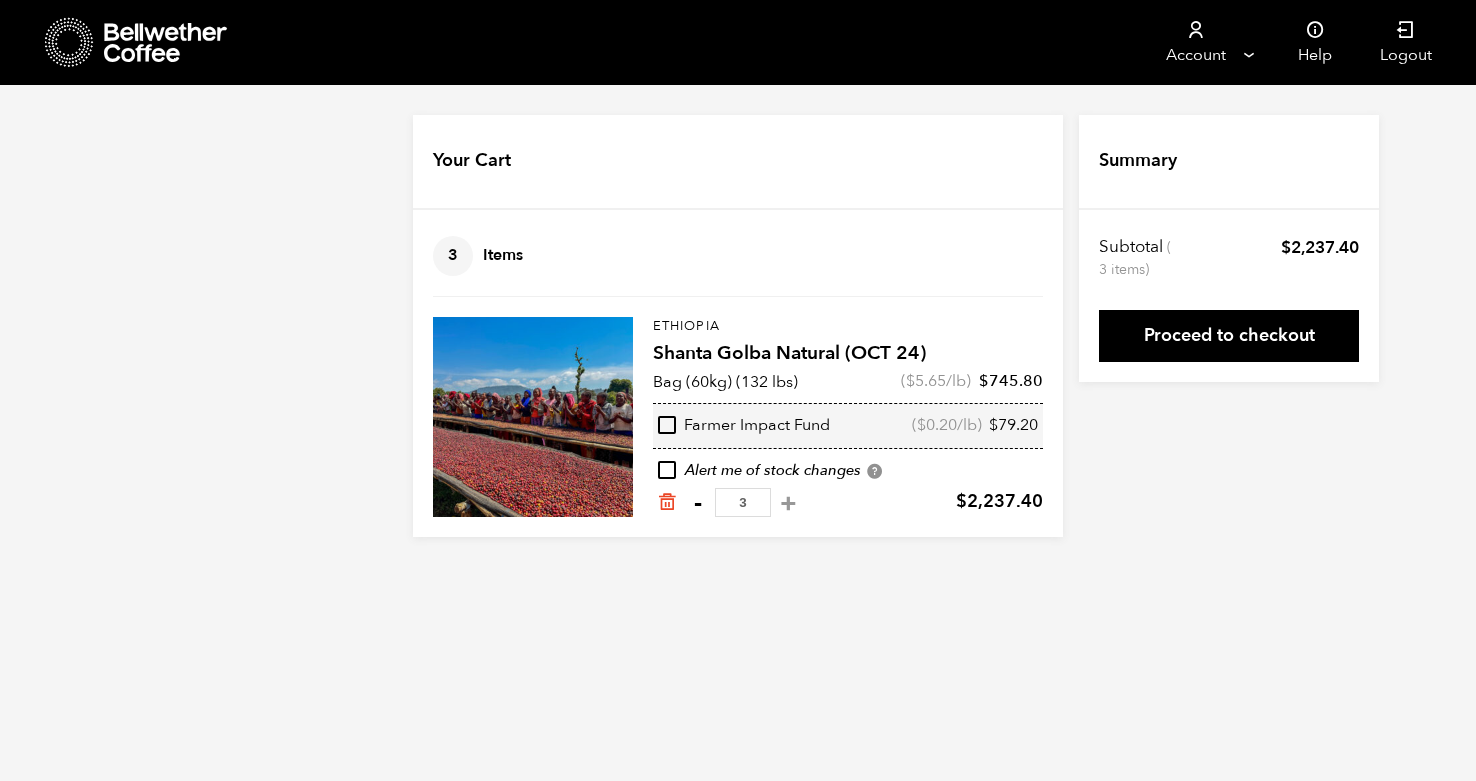 click on "-" at bounding box center [697, 503] 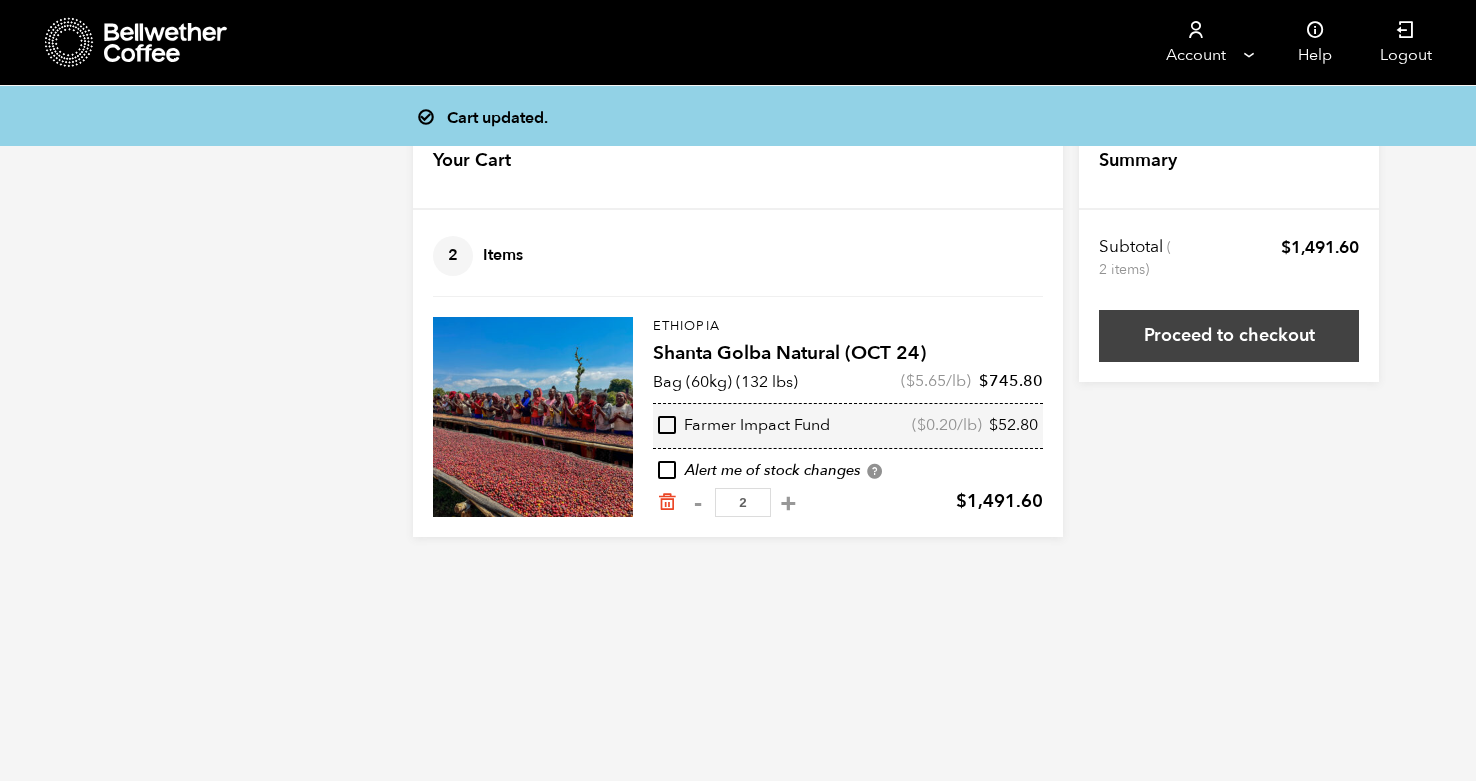 click on "Proceed to checkout" at bounding box center [1229, 336] 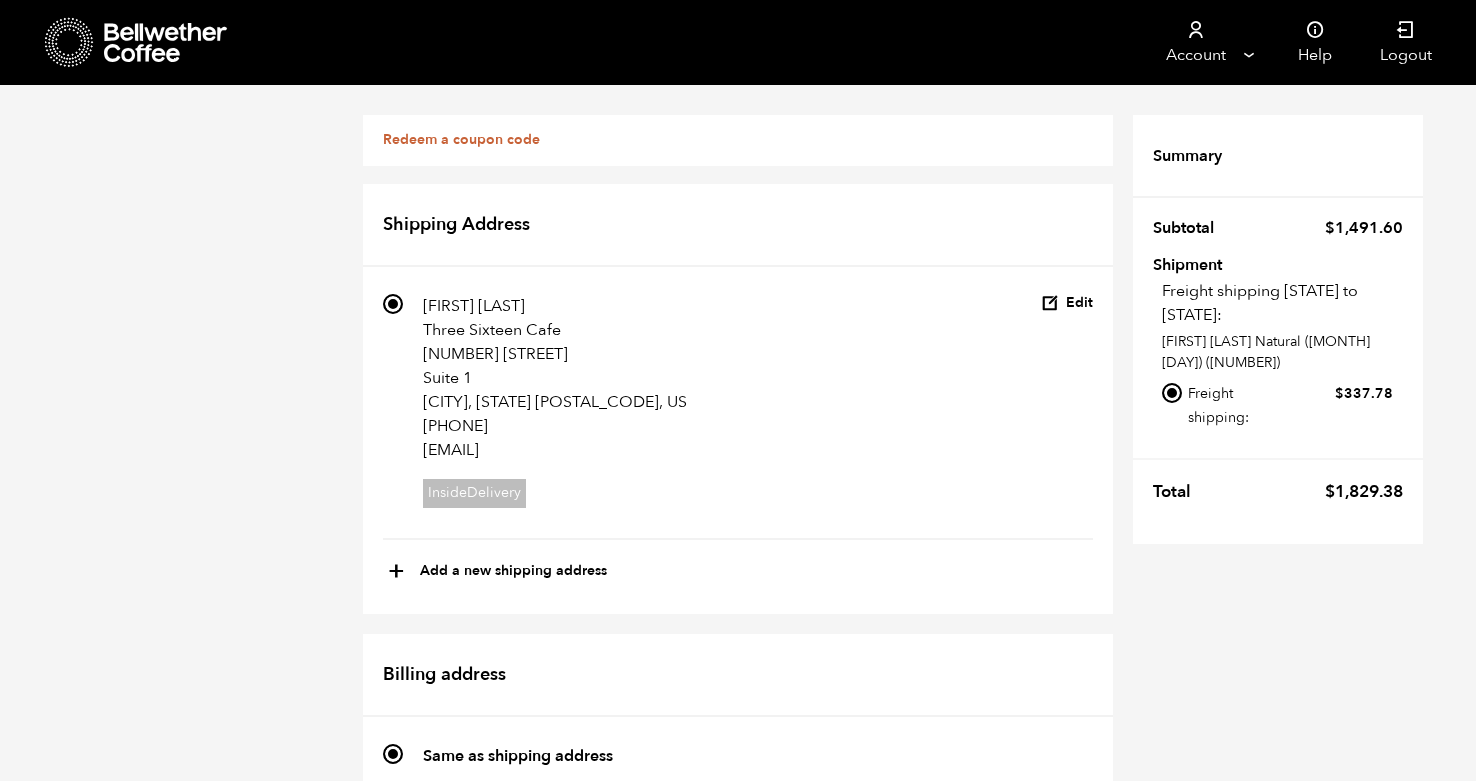 scroll, scrollTop: 0, scrollLeft: 0, axis: both 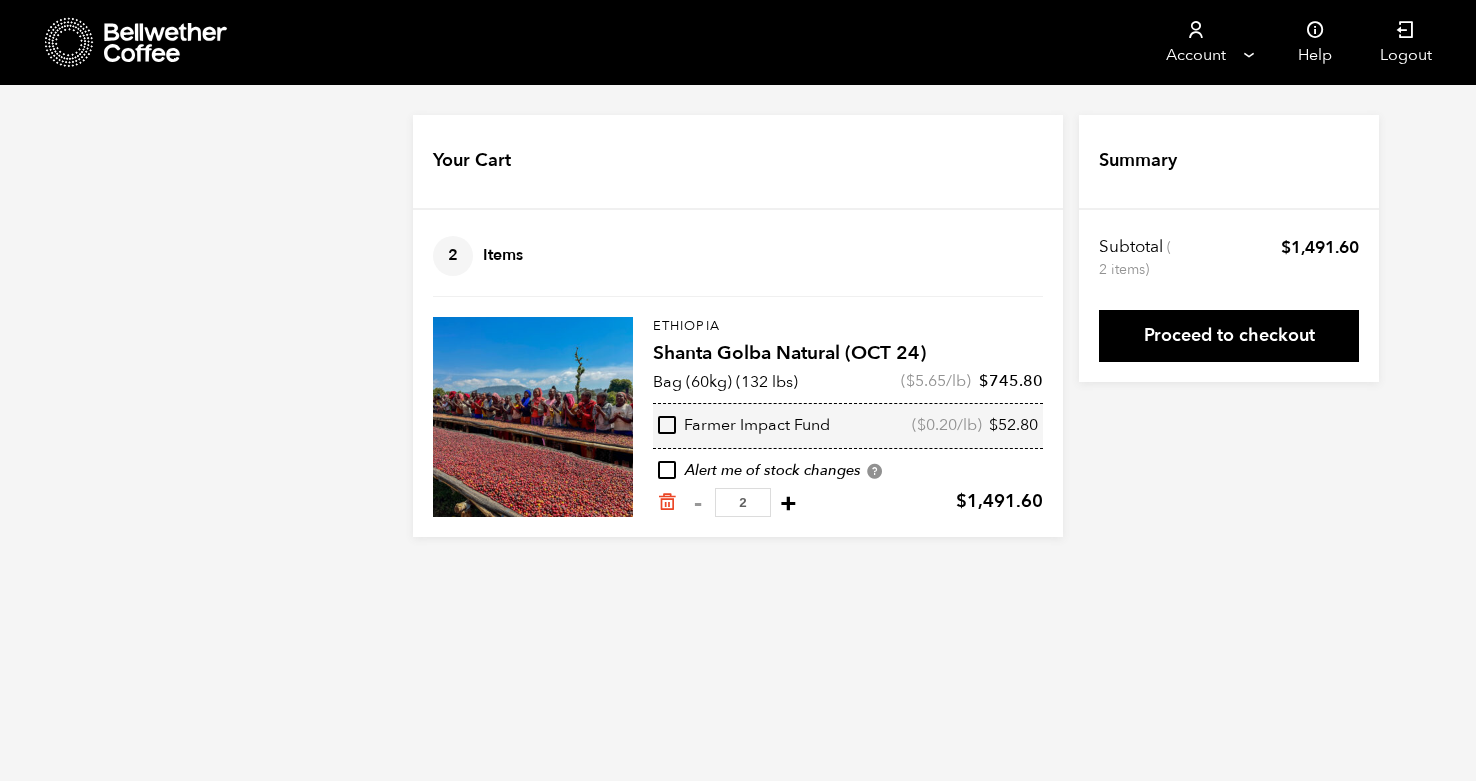 click on "+" at bounding box center [788, 503] 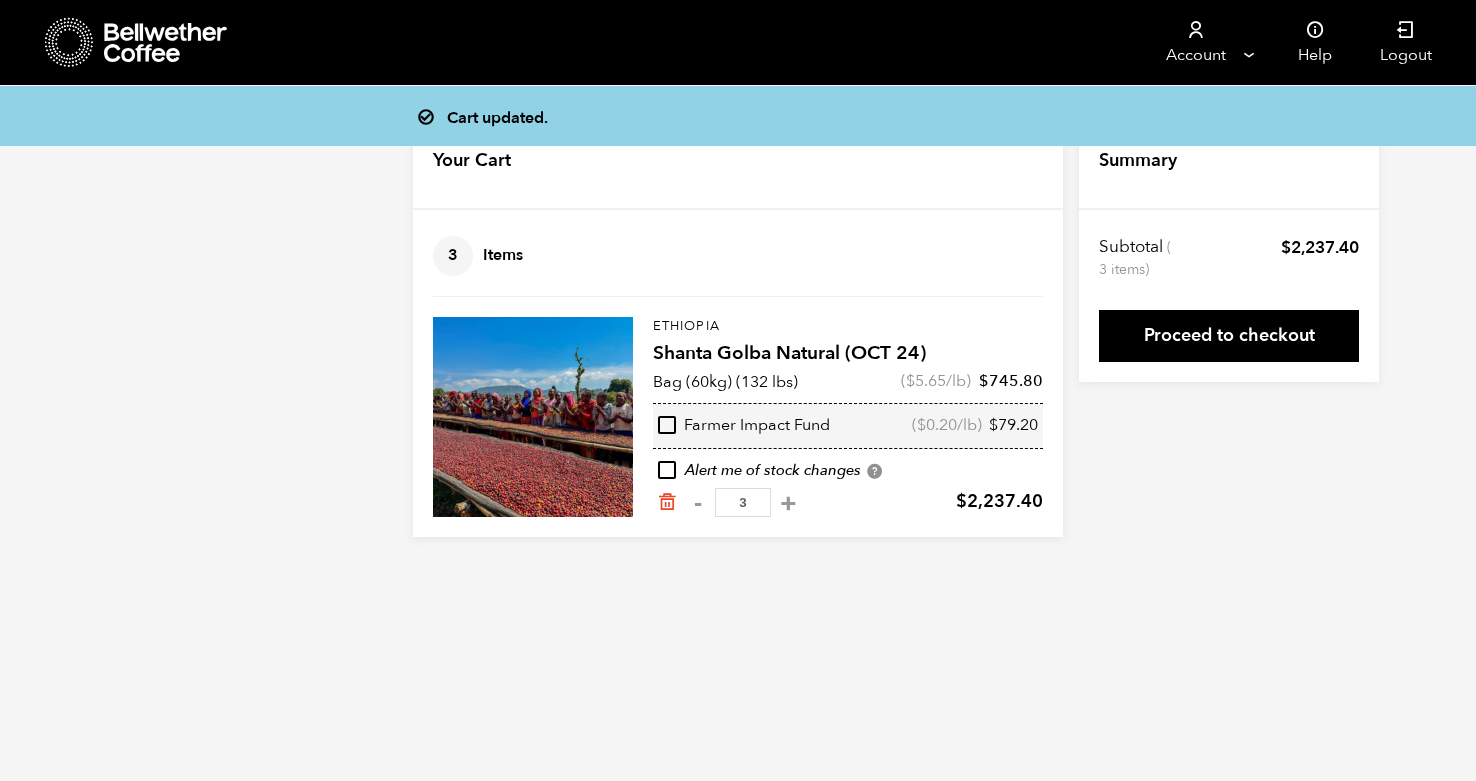 click on "3" at bounding box center (743, 502) 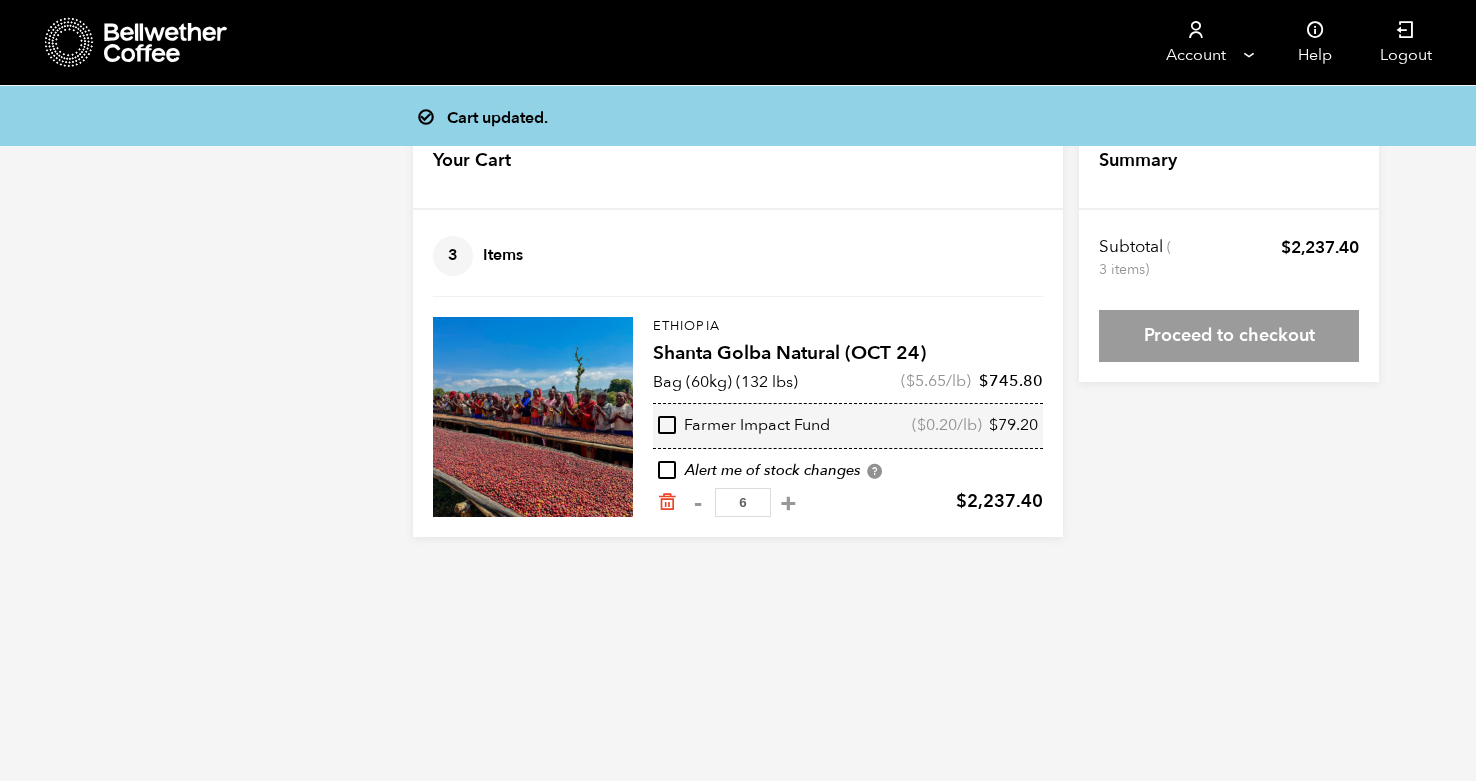 type on "6" 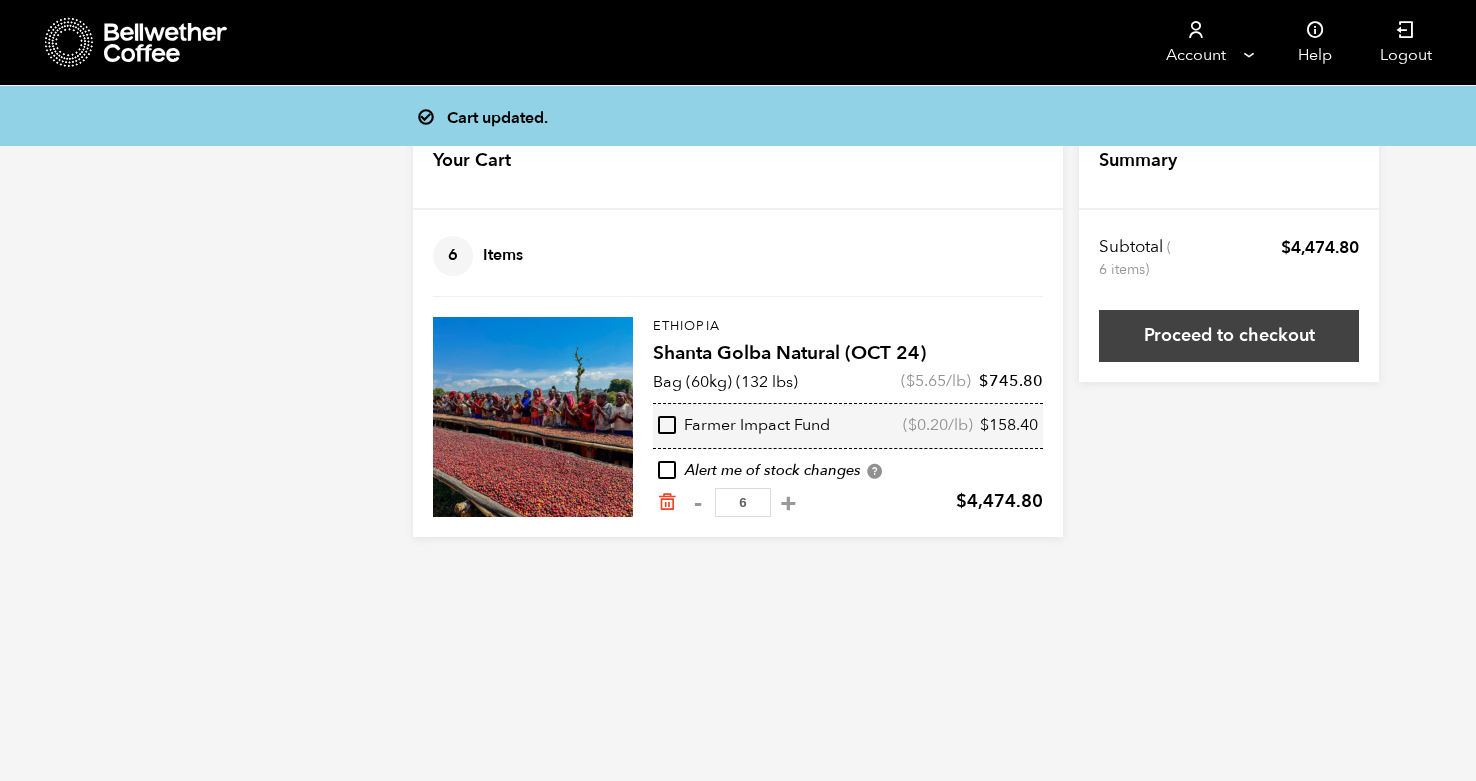 click on "Proceed to checkout" at bounding box center (1229, 336) 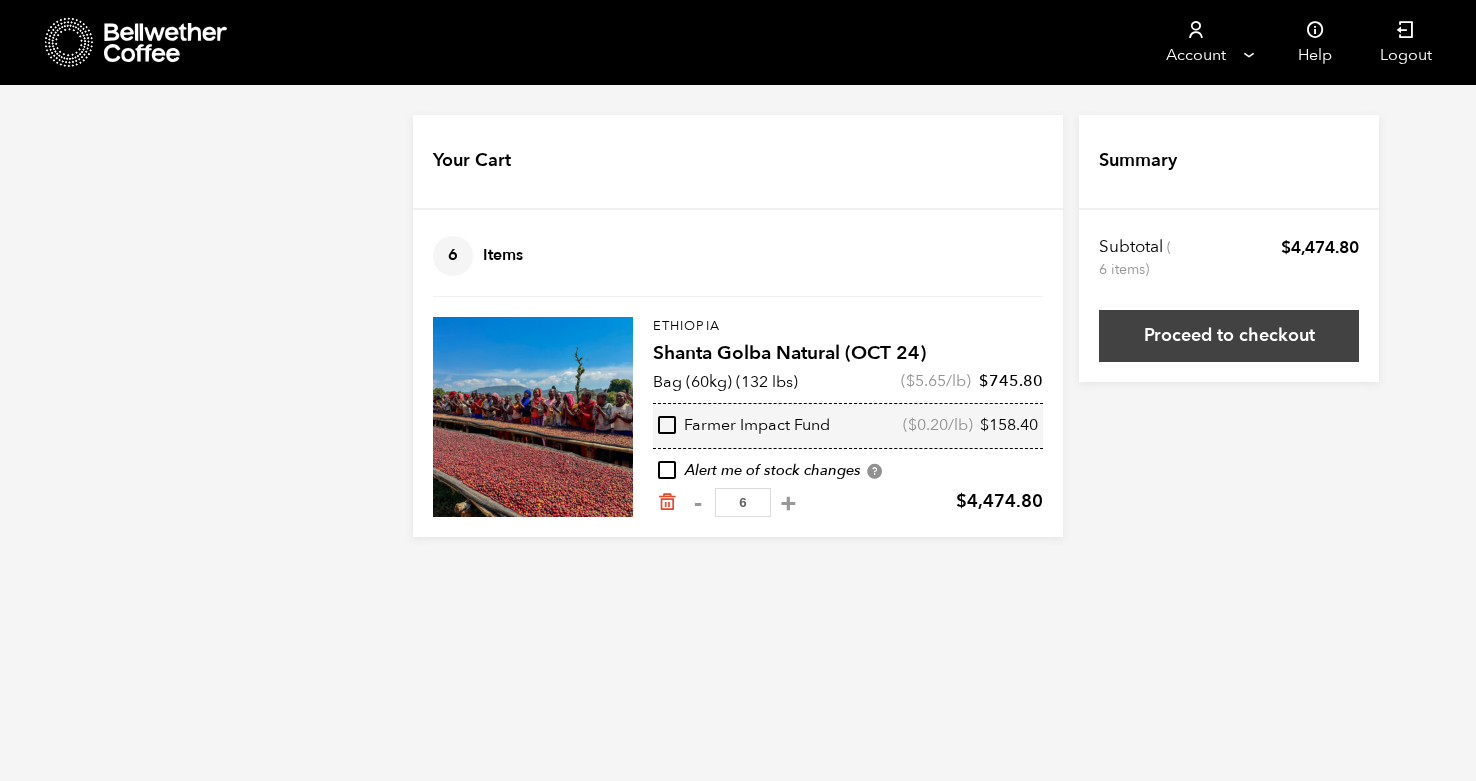 click on "Proceed to checkout" at bounding box center [1229, 336] 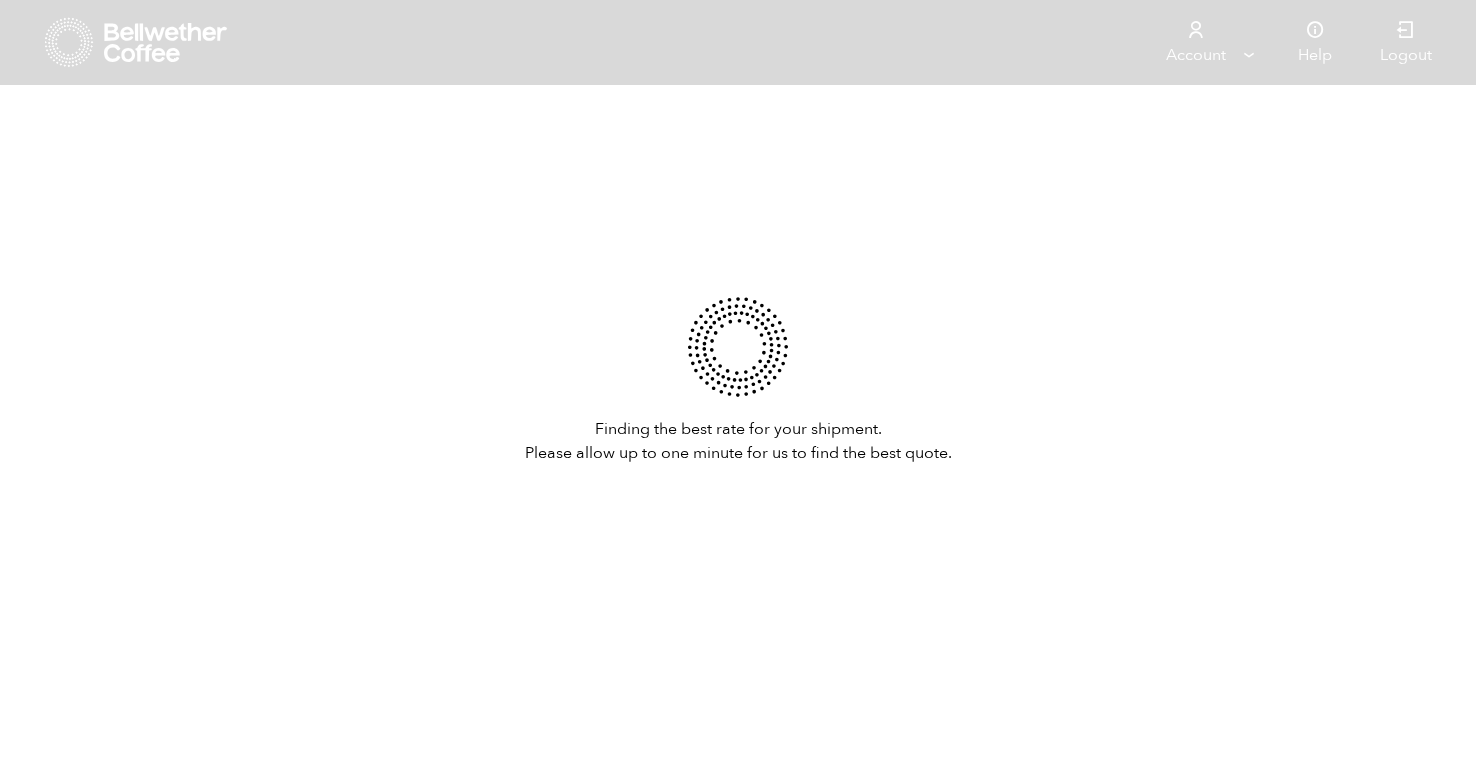 scroll, scrollTop: 0, scrollLeft: 0, axis: both 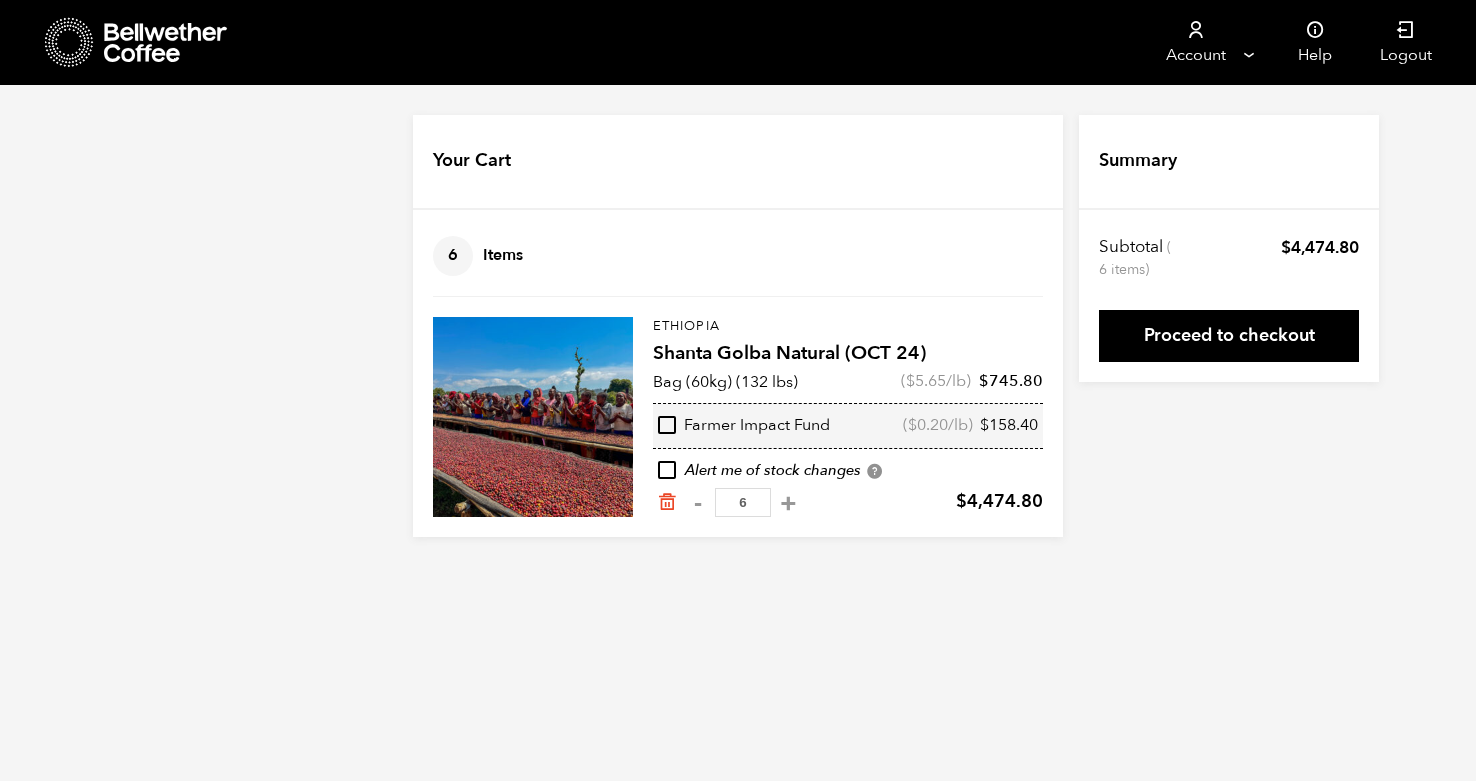 click on "6" at bounding box center [743, 502] 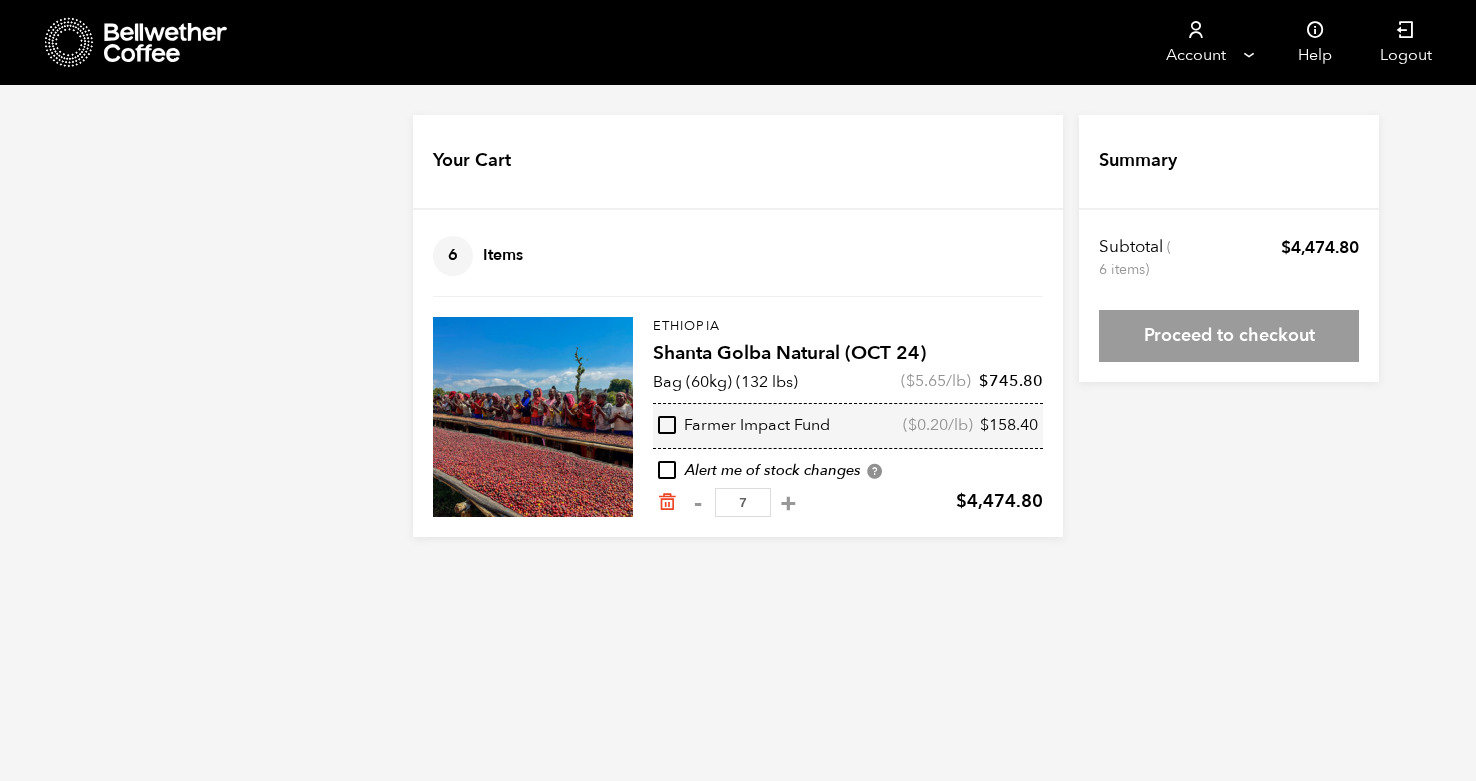 type on "7" 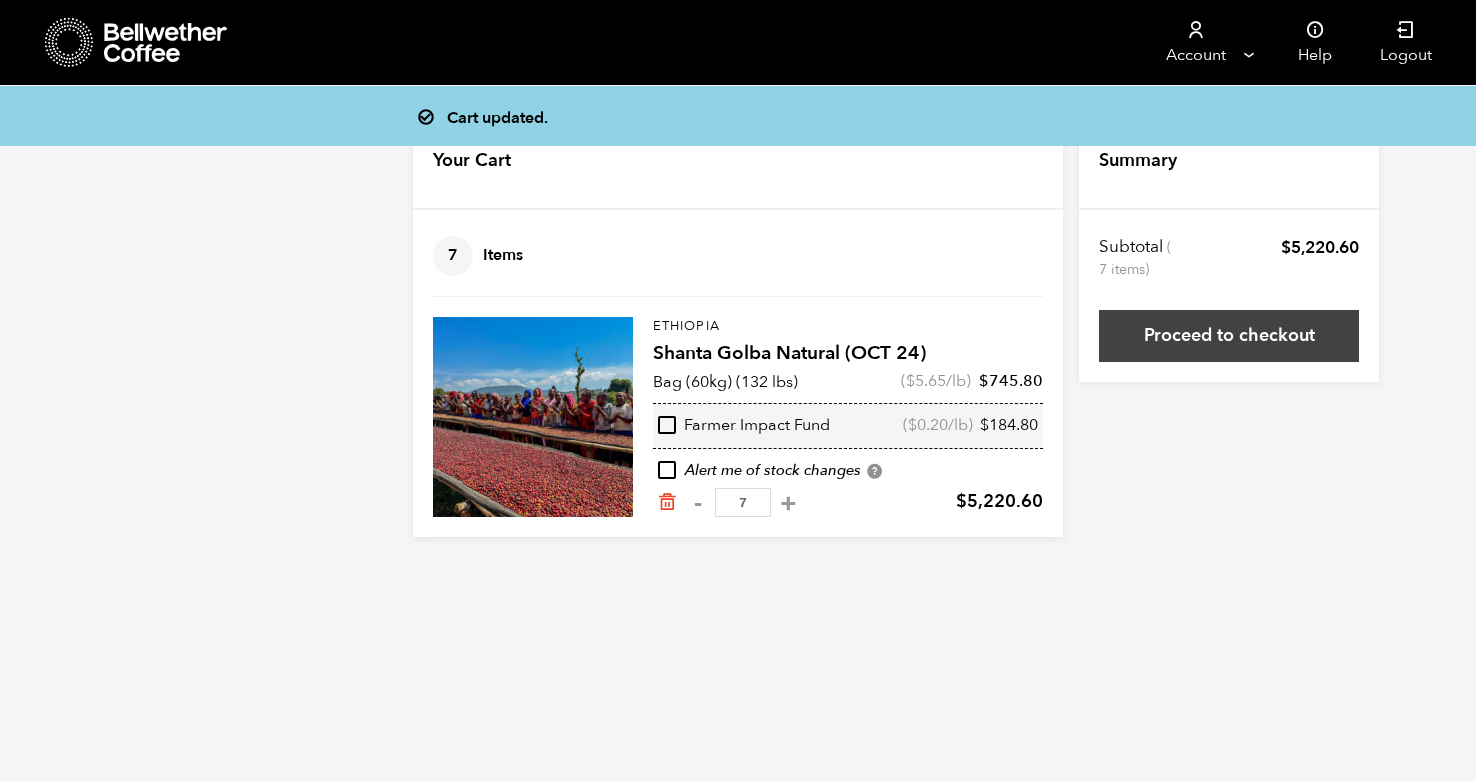 click on "Proceed to checkout" at bounding box center [1229, 336] 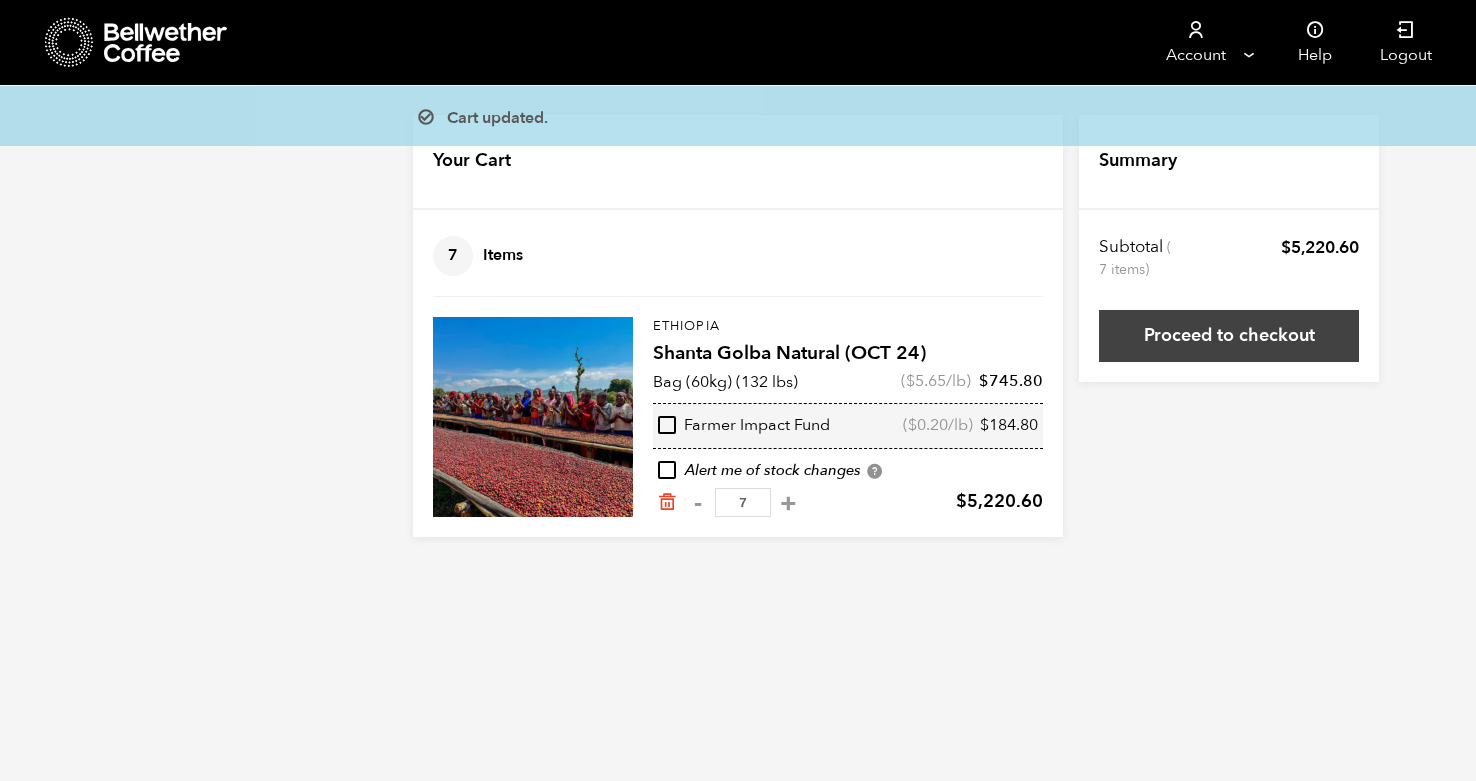 click on "Proceed to checkout" at bounding box center (1229, 336) 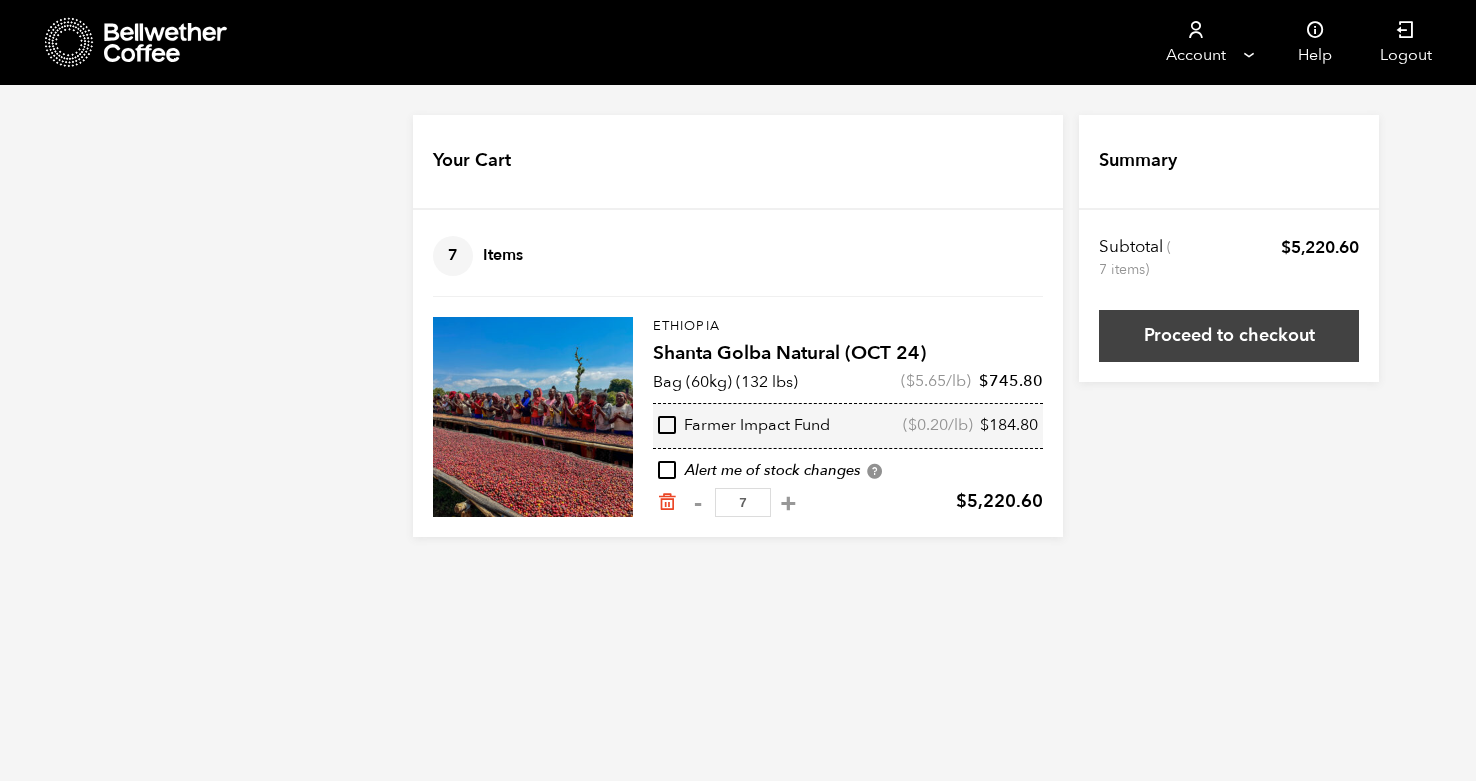 click on "Proceed to checkout" at bounding box center [1229, 336] 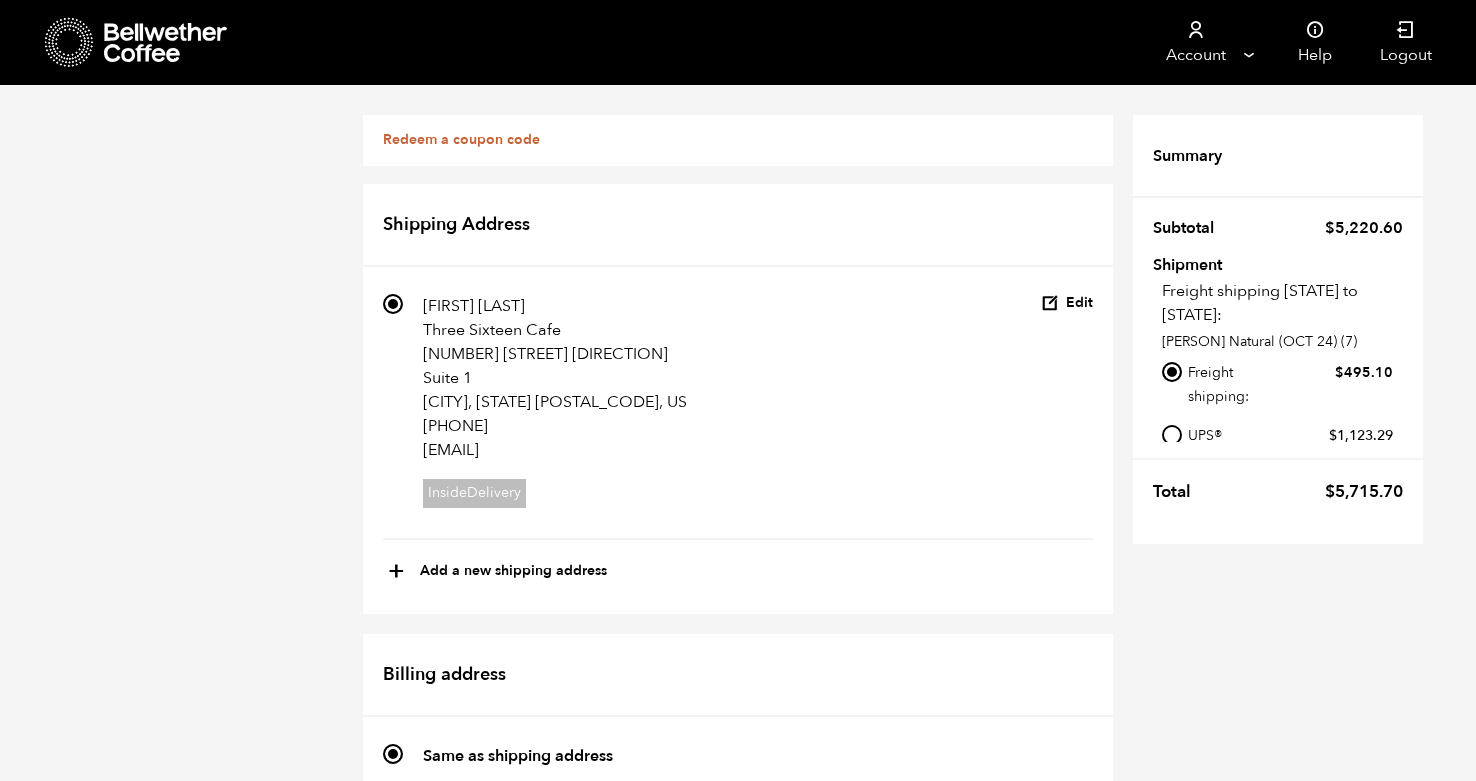 scroll, scrollTop: 0, scrollLeft: 0, axis: both 